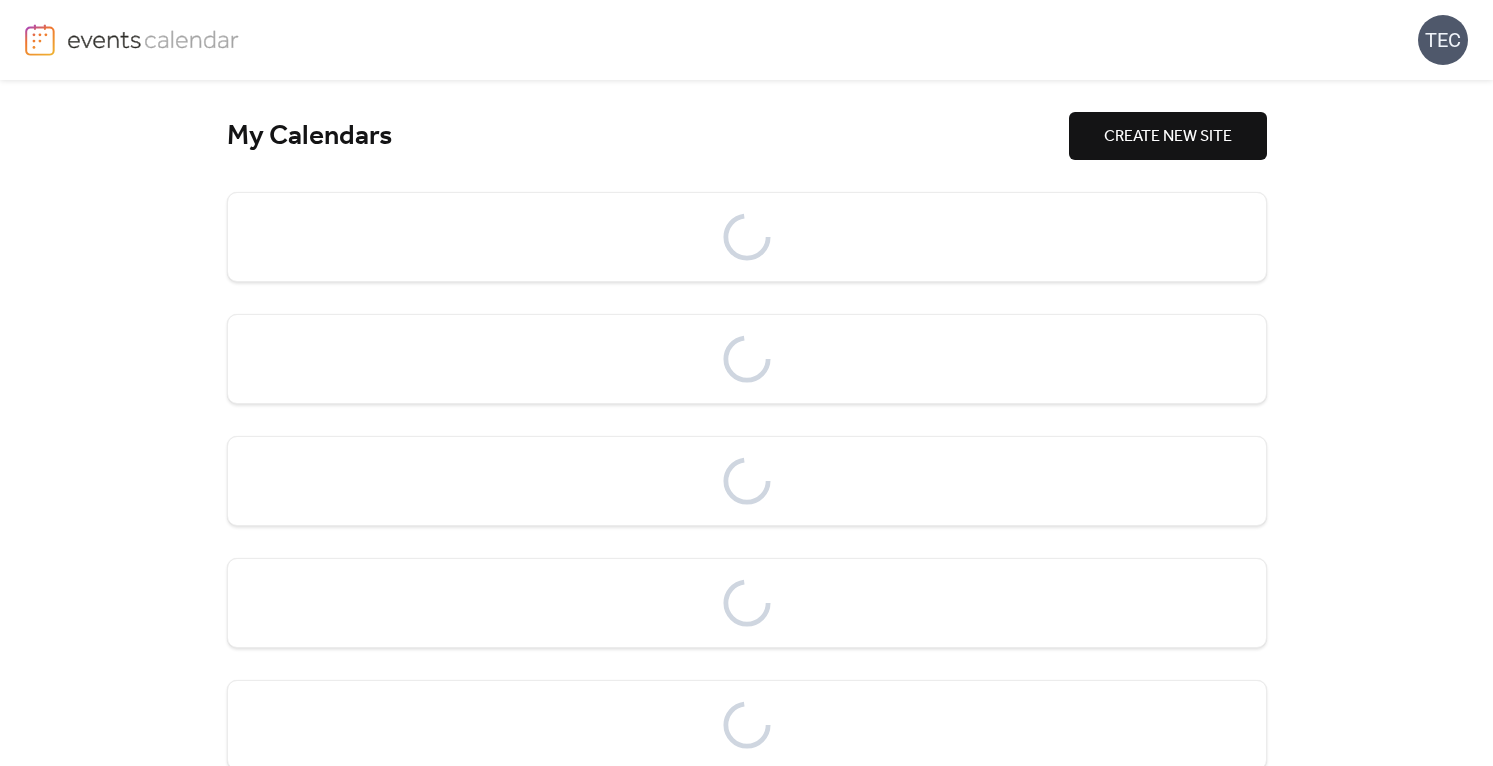 scroll, scrollTop: 0, scrollLeft: 0, axis: both 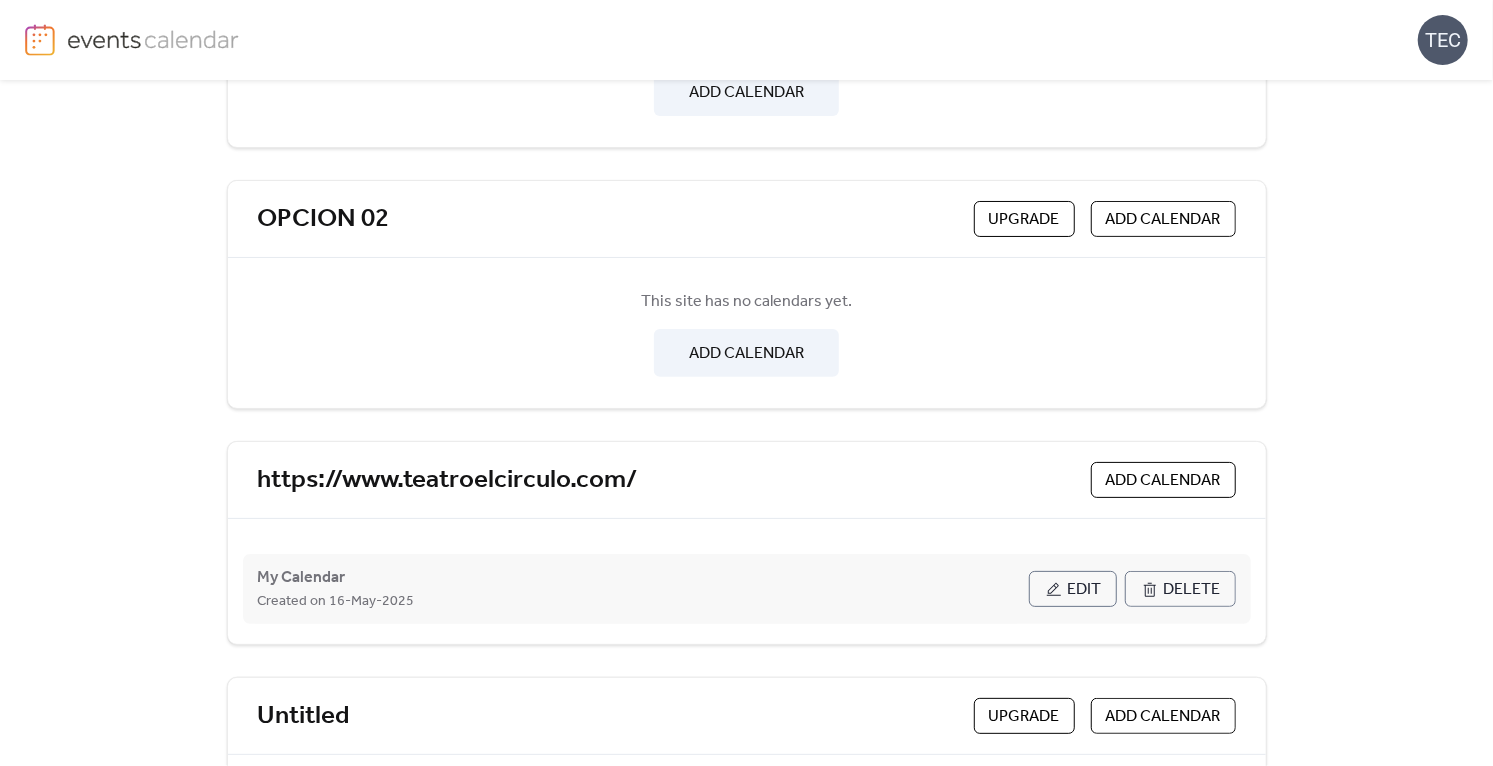 click on "Edit" at bounding box center (1085, 590) 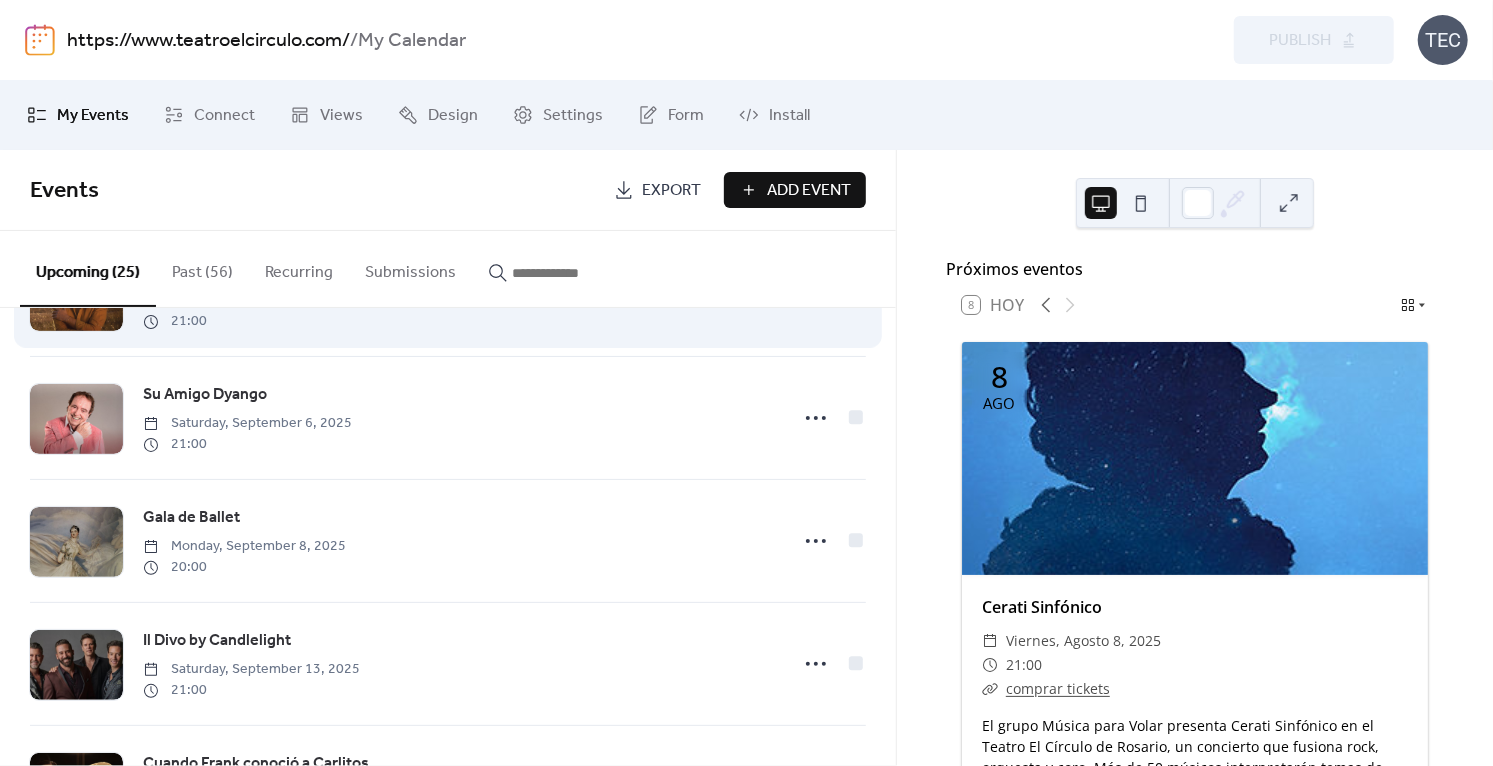 scroll, scrollTop: 1216, scrollLeft: 0, axis: vertical 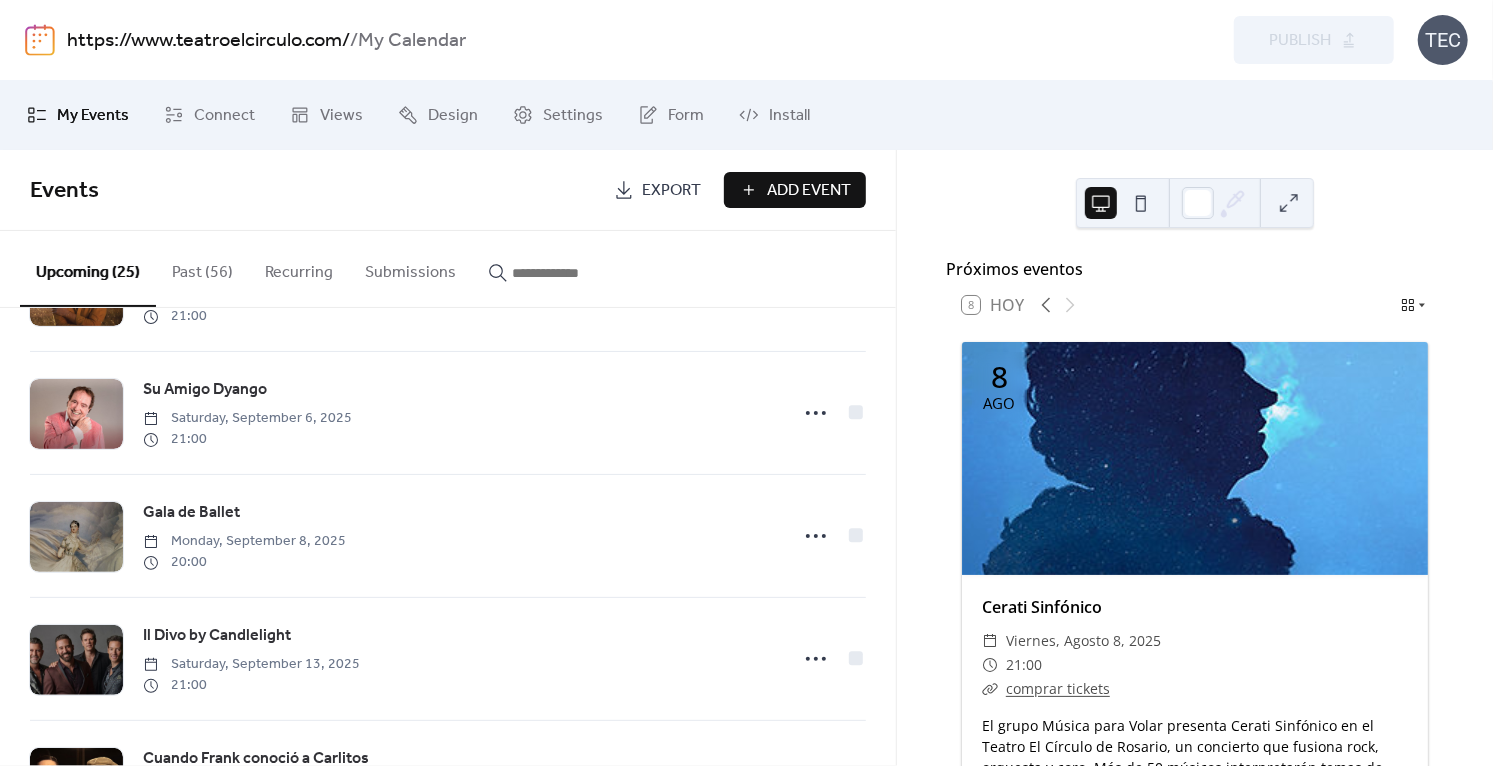 click on "Add Event" at bounding box center (795, 190) 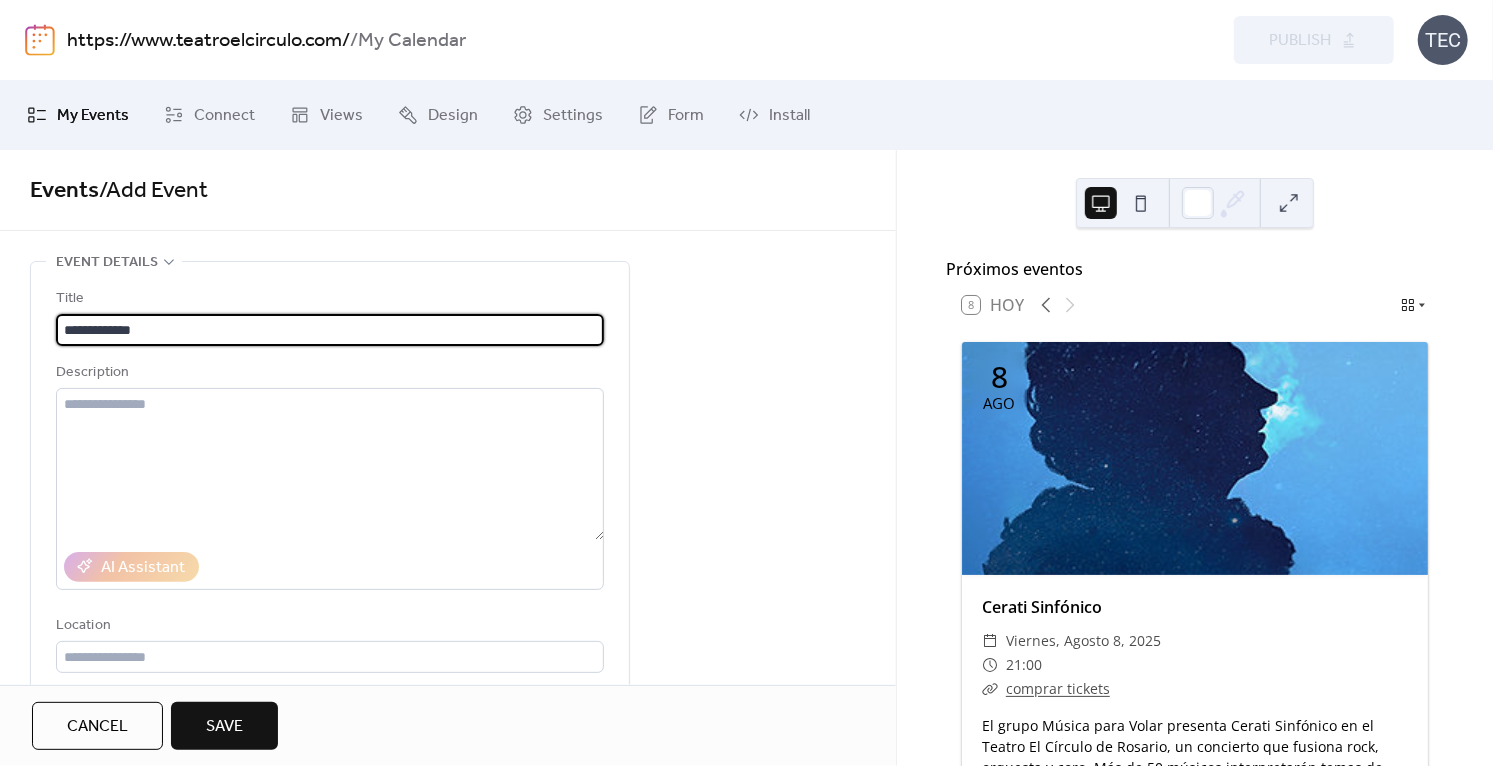 type on "**********" 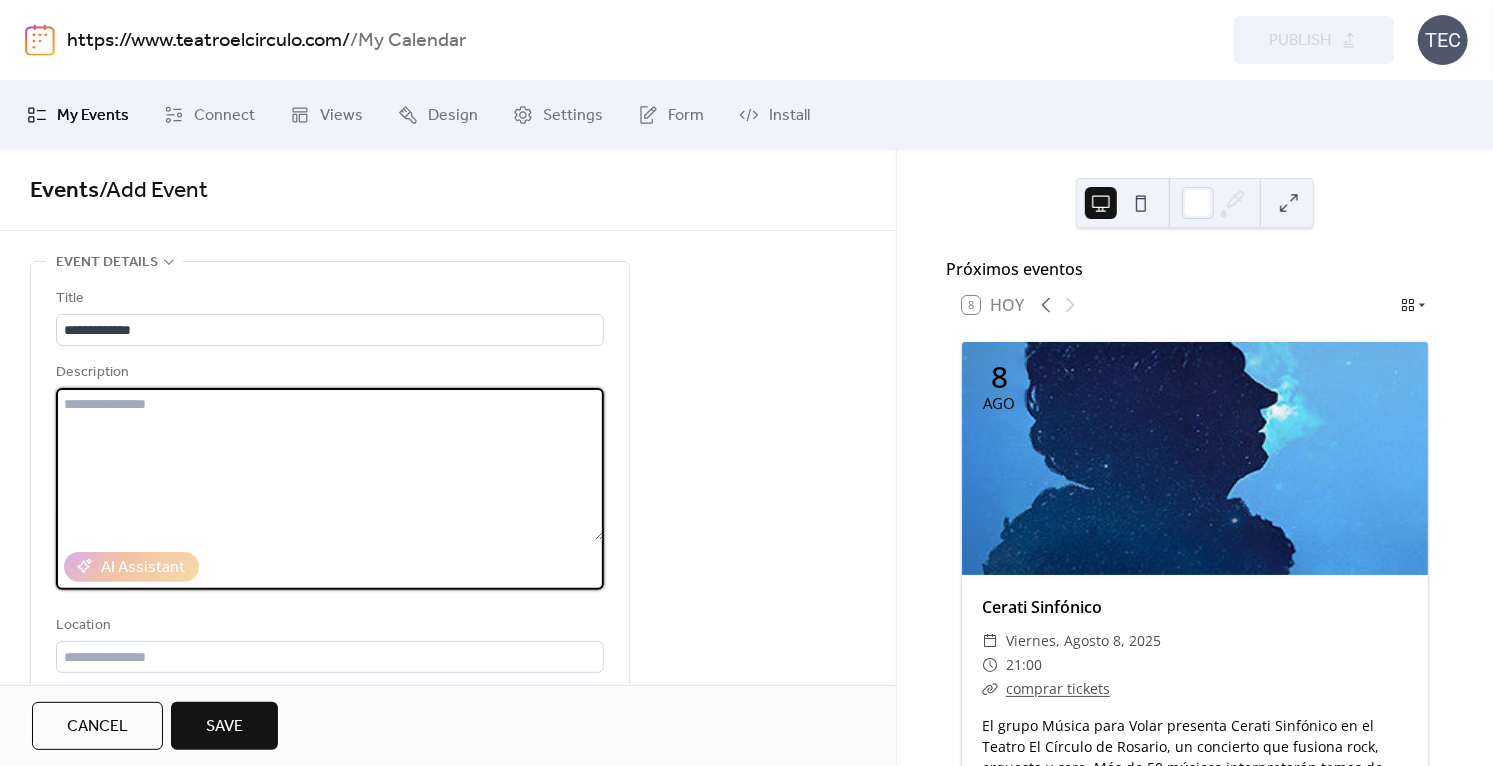 paste on "**********" 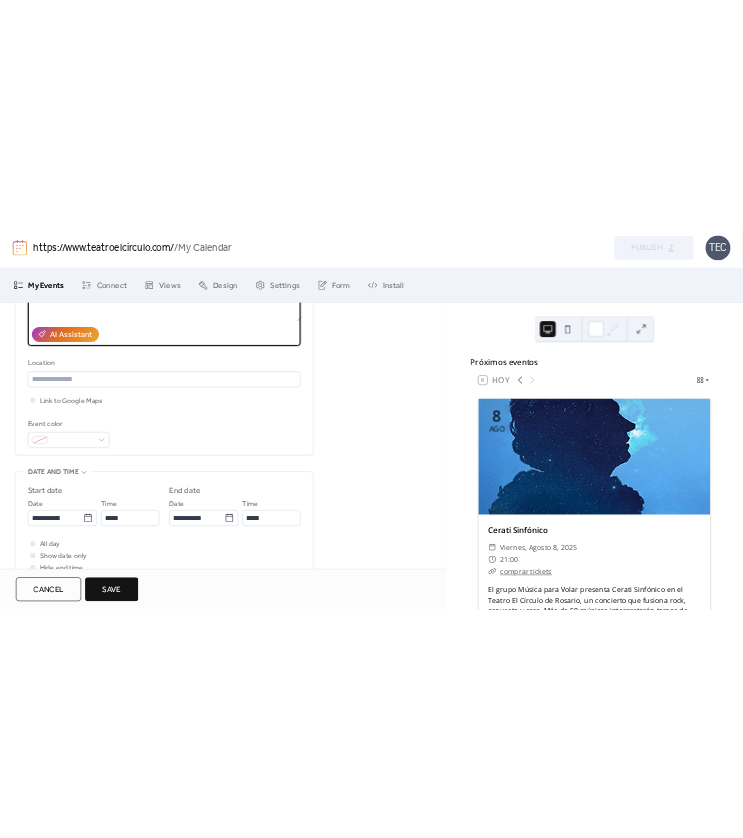 scroll, scrollTop: 354, scrollLeft: 0, axis: vertical 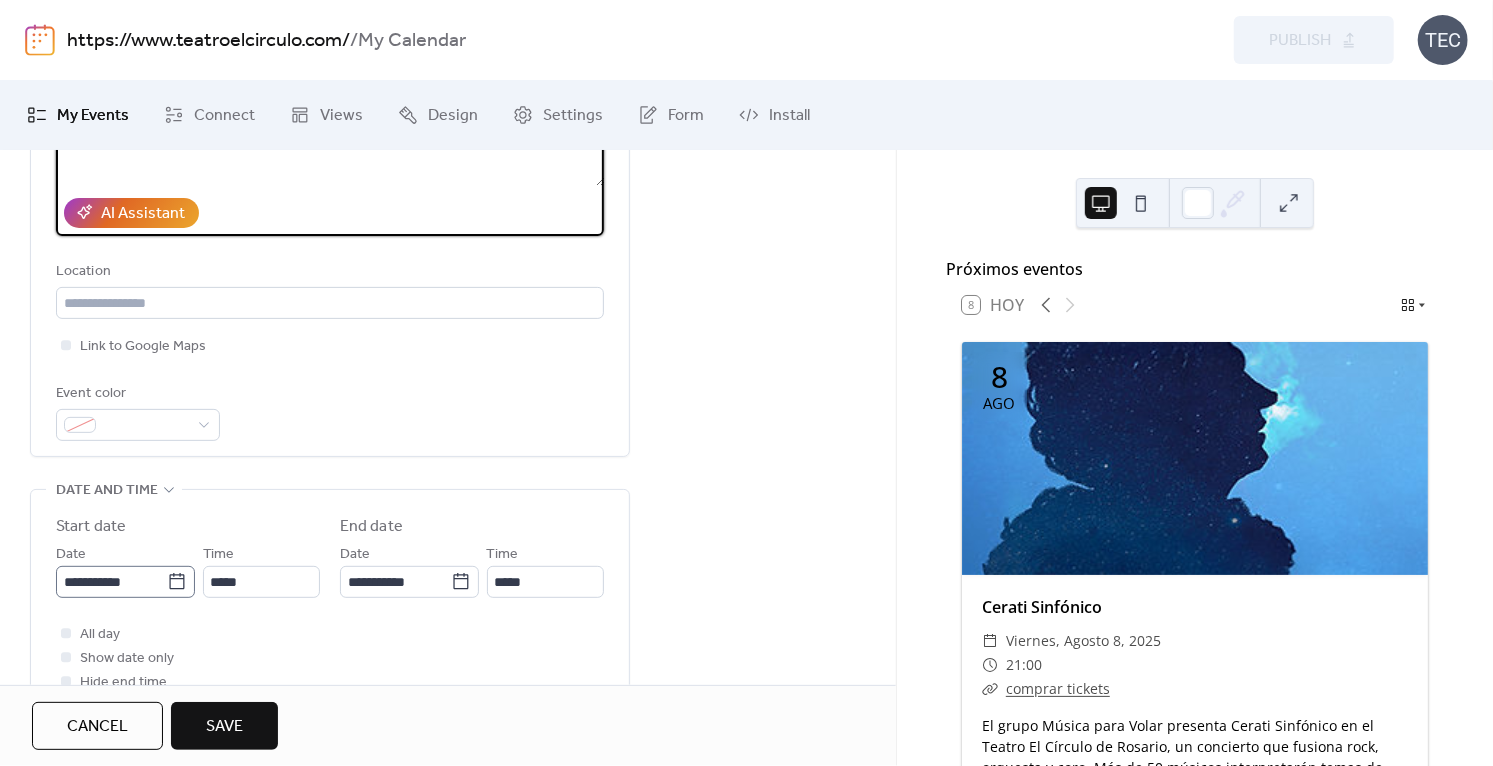 type on "**********" 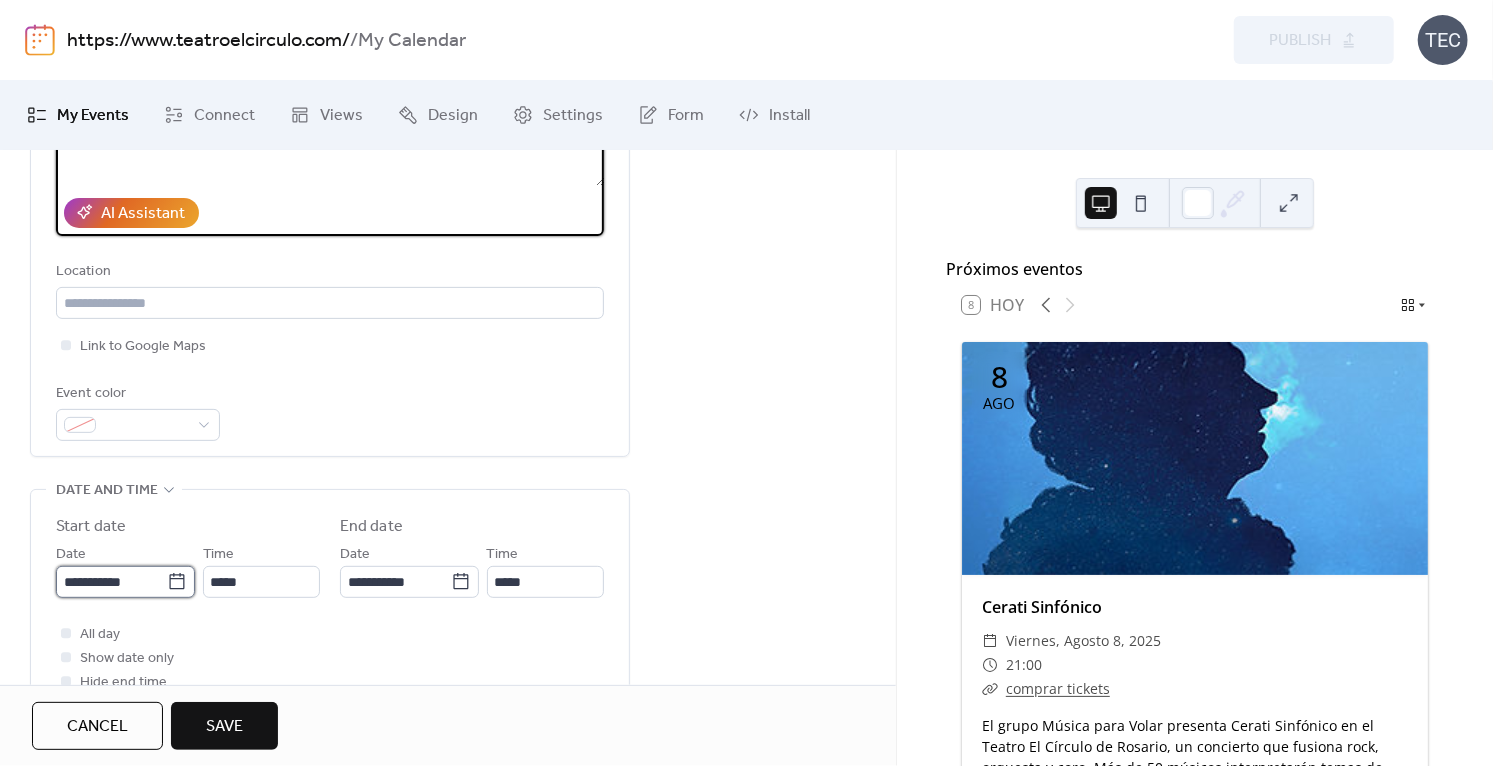 click on "**********" at bounding box center (111, 582) 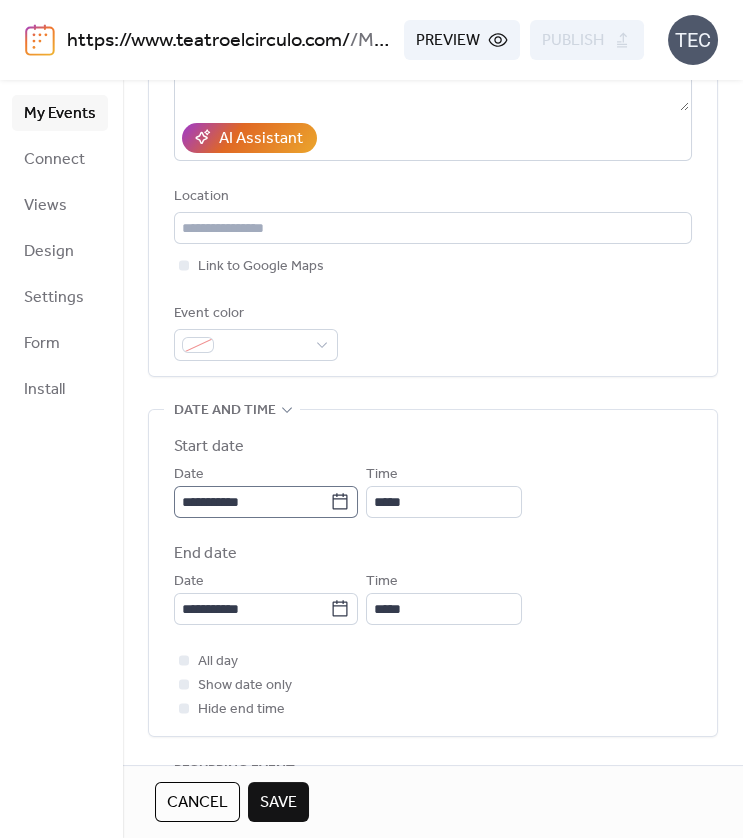 click 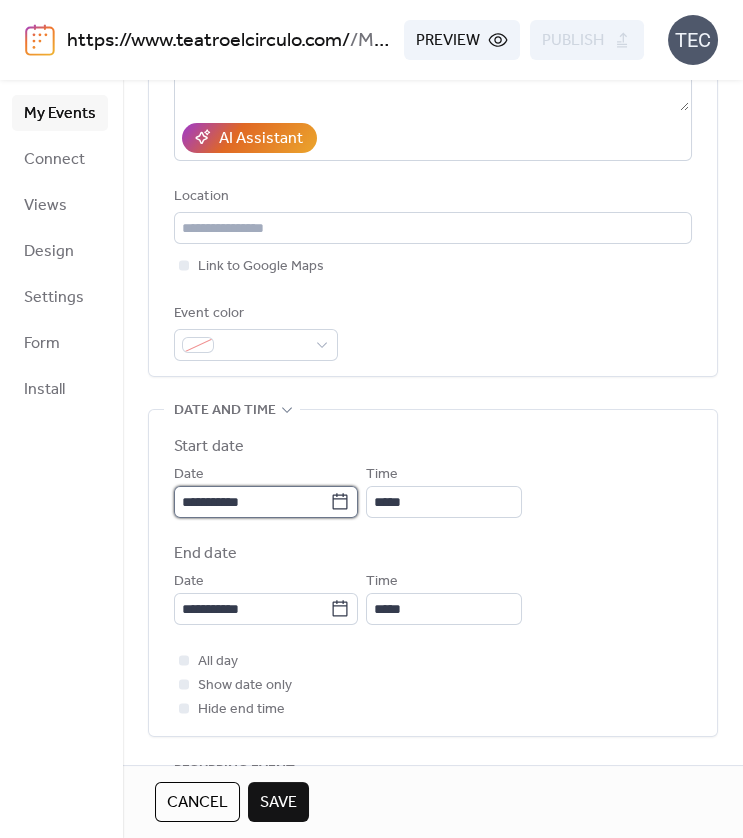 click on "**********" at bounding box center [252, 502] 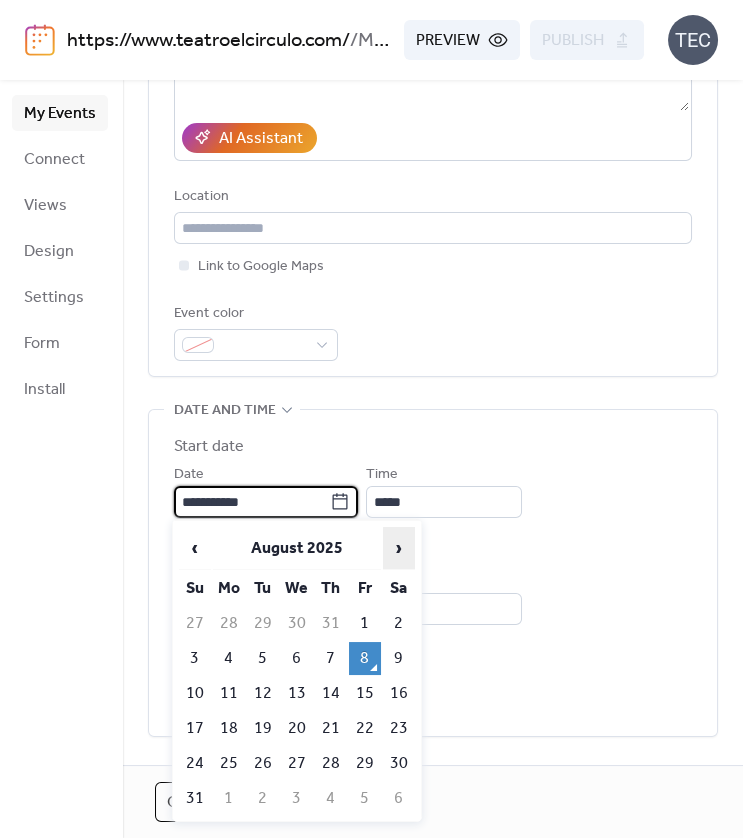 click on "›" at bounding box center (399, 548) 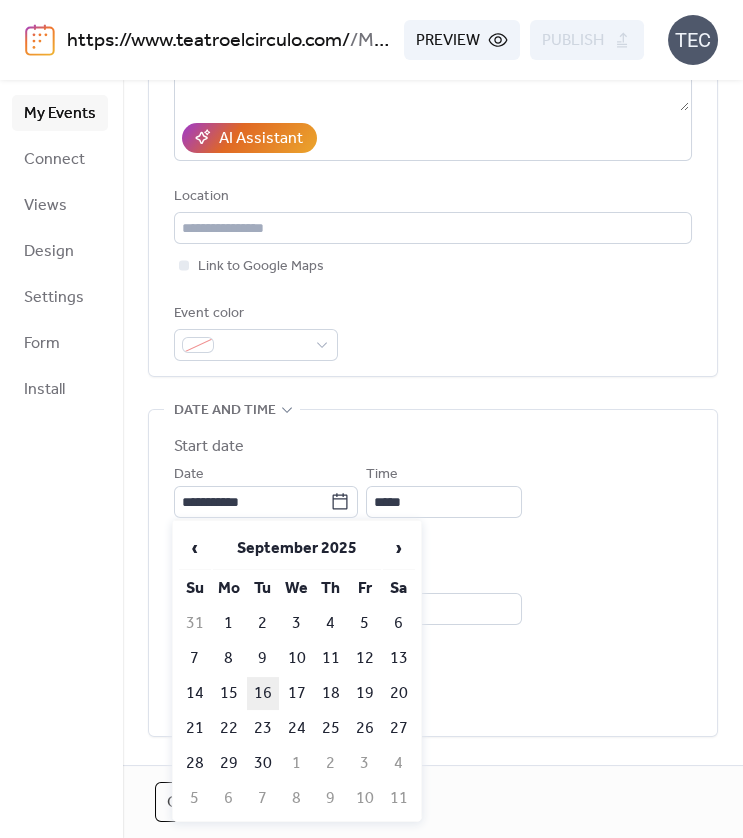 click on "16" at bounding box center [263, 693] 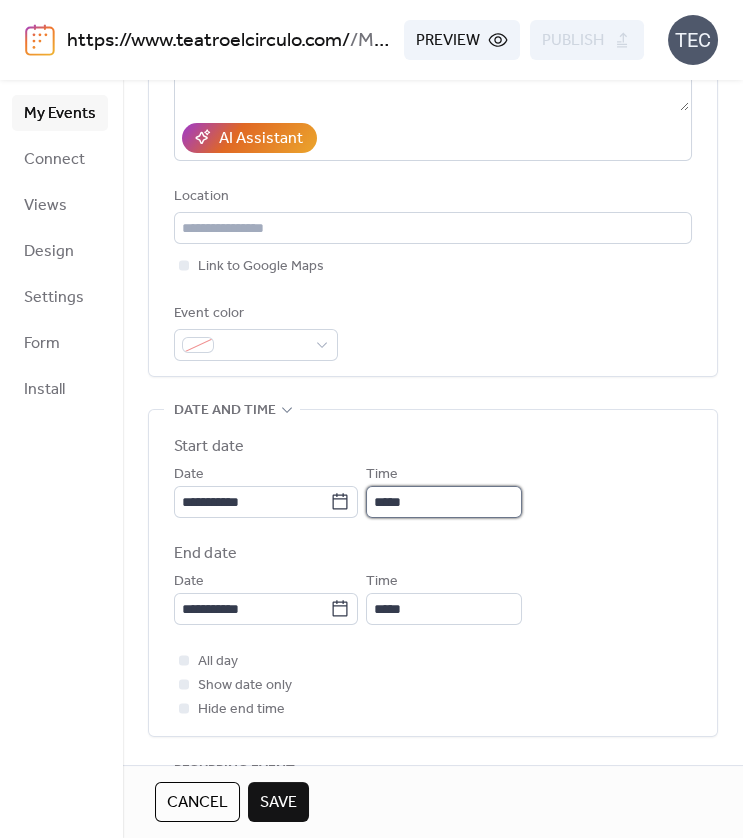 click on "*****" at bounding box center (444, 502) 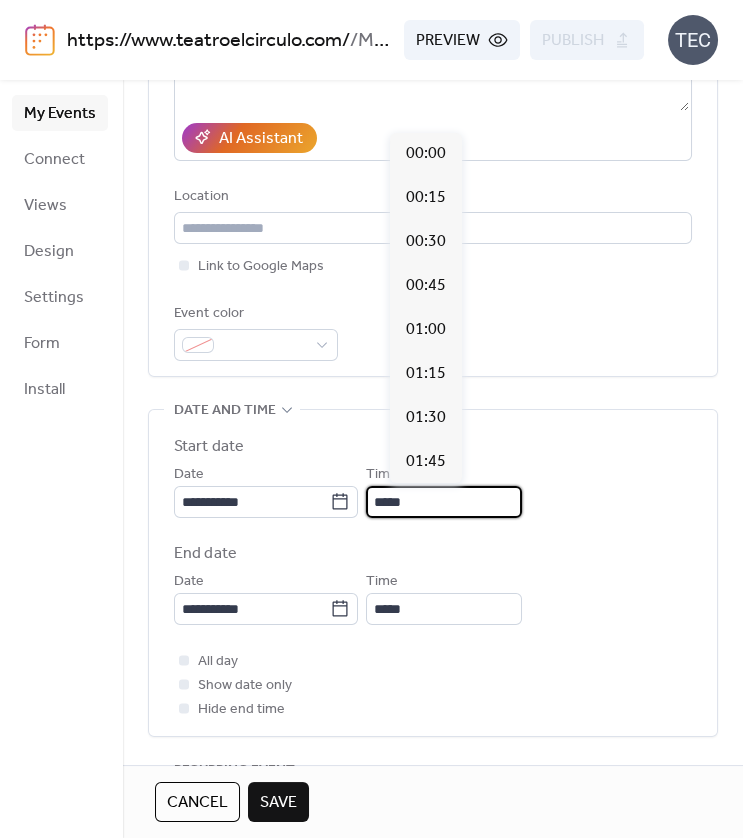 click on "*****" at bounding box center [444, 502] 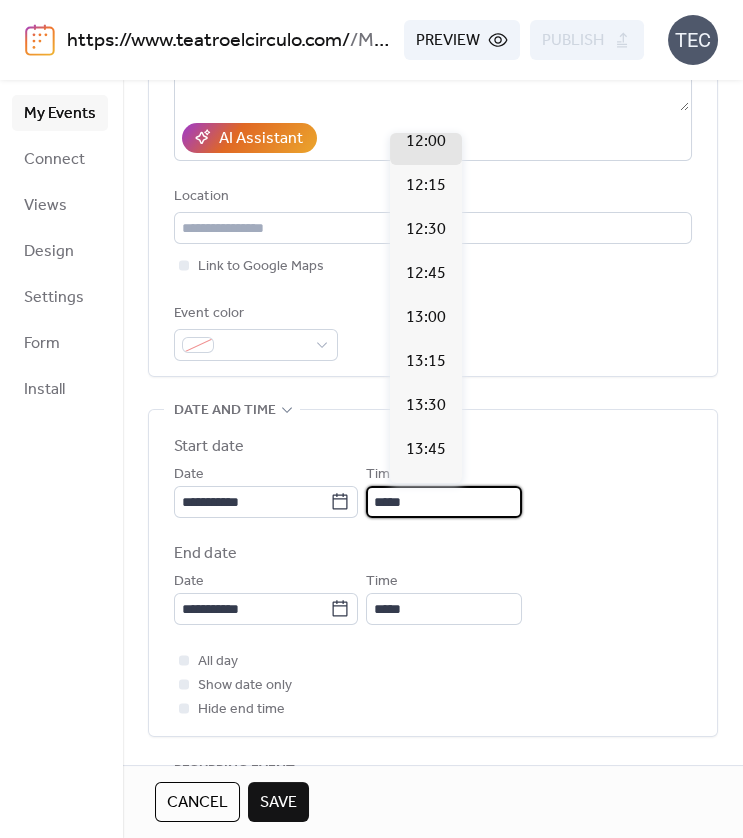 click on "*****" at bounding box center (444, 502) 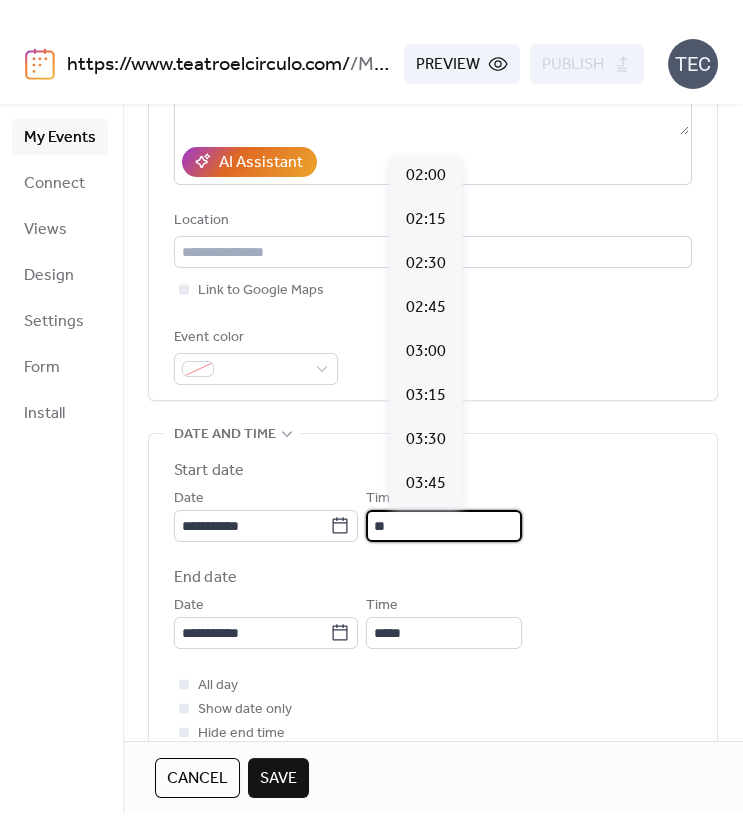 scroll, scrollTop: 3541, scrollLeft: 0, axis: vertical 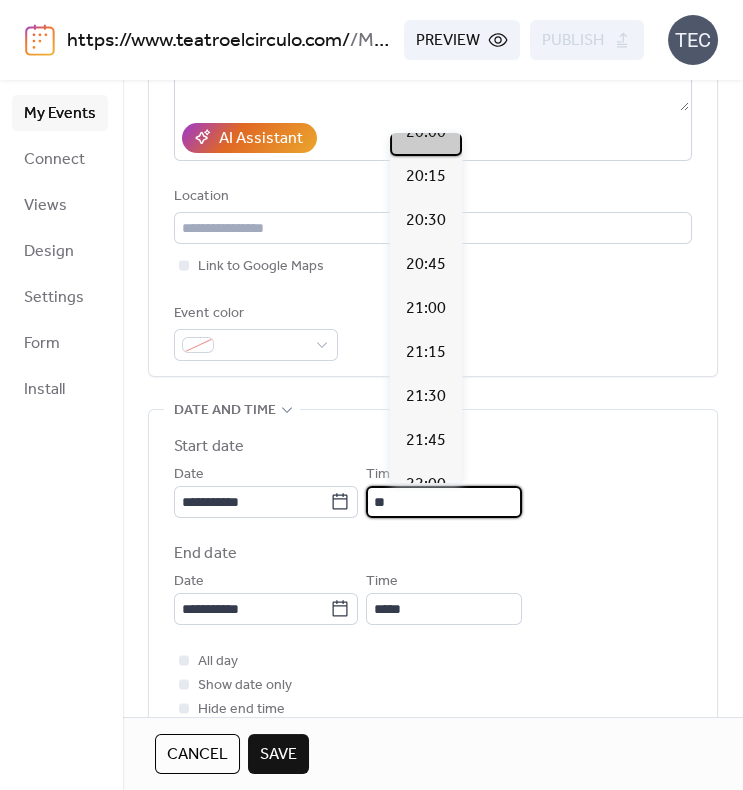 click on "20:00" at bounding box center [426, 133] 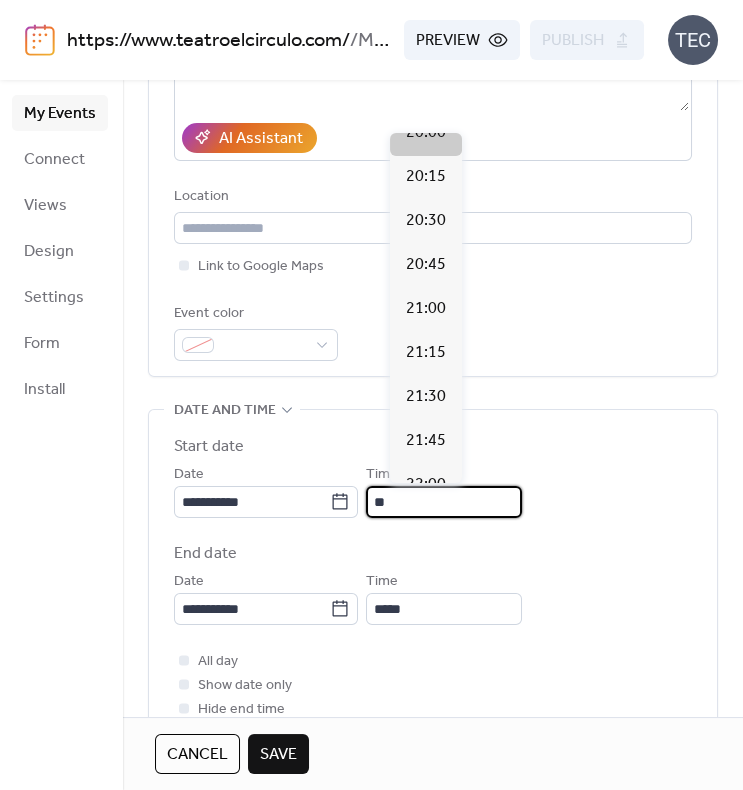 type on "*****" 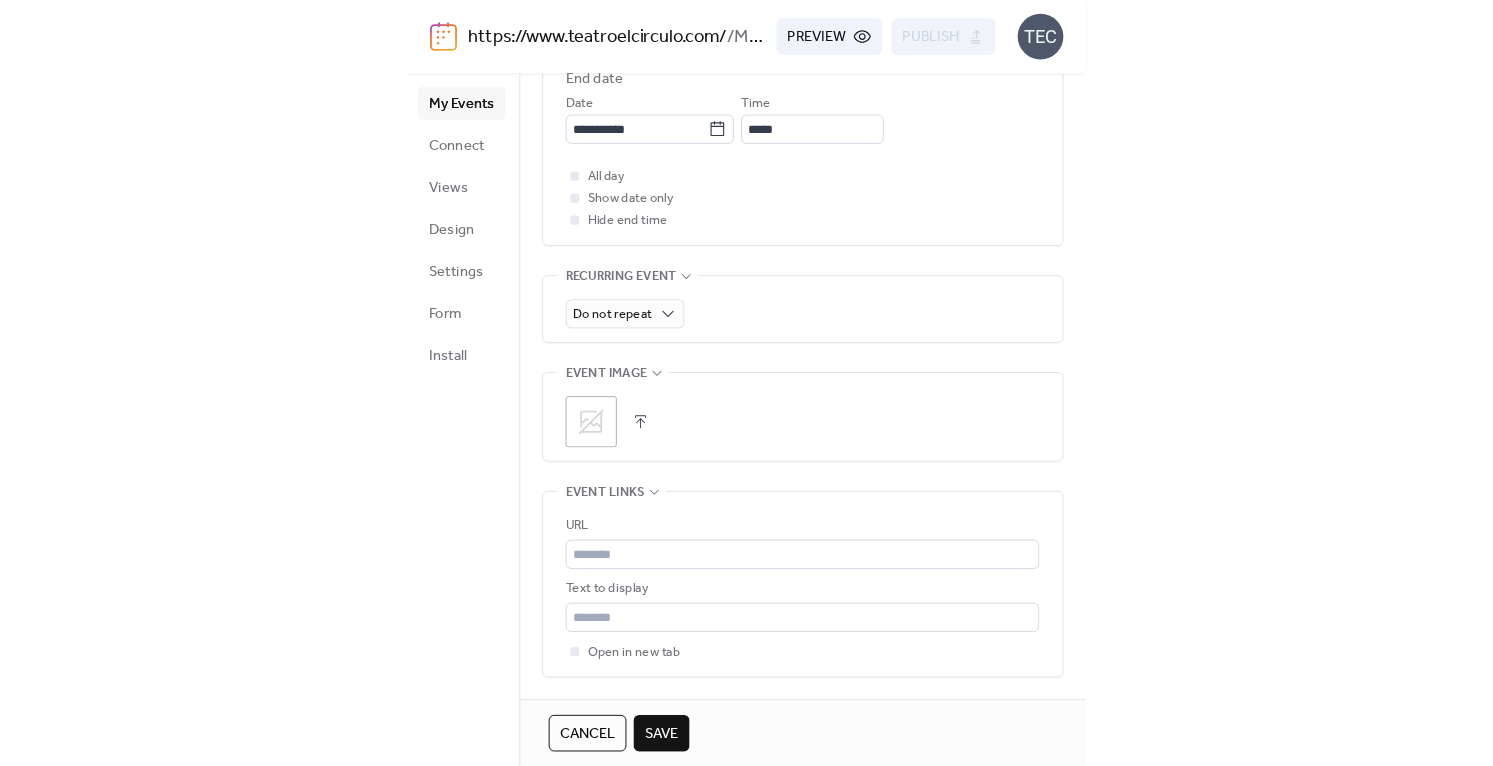scroll, scrollTop: 846, scrollLeft: 0, axis: vertical 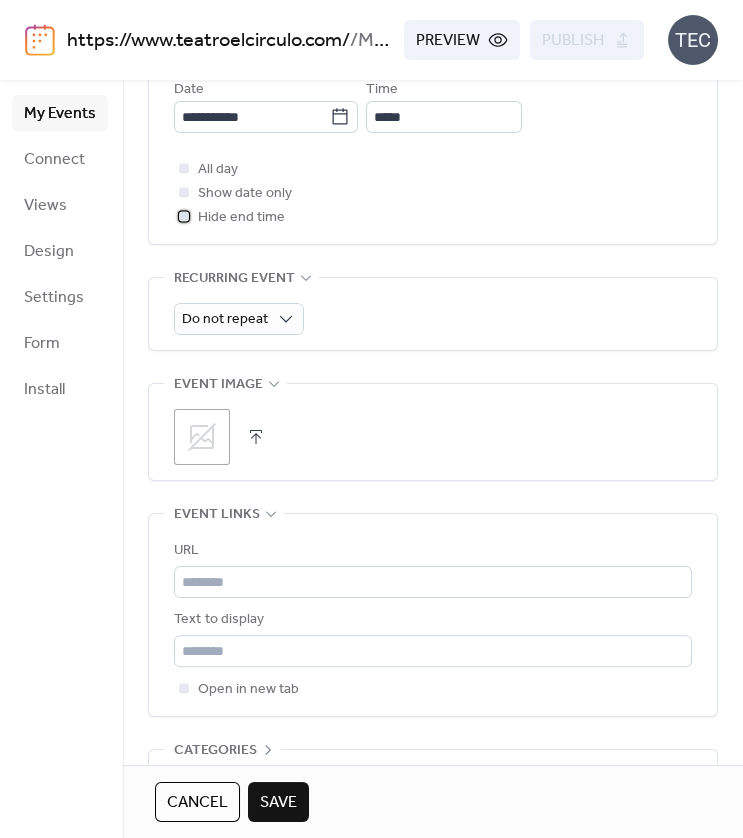 click on "Hide end time" at bounding box center (241, 218) 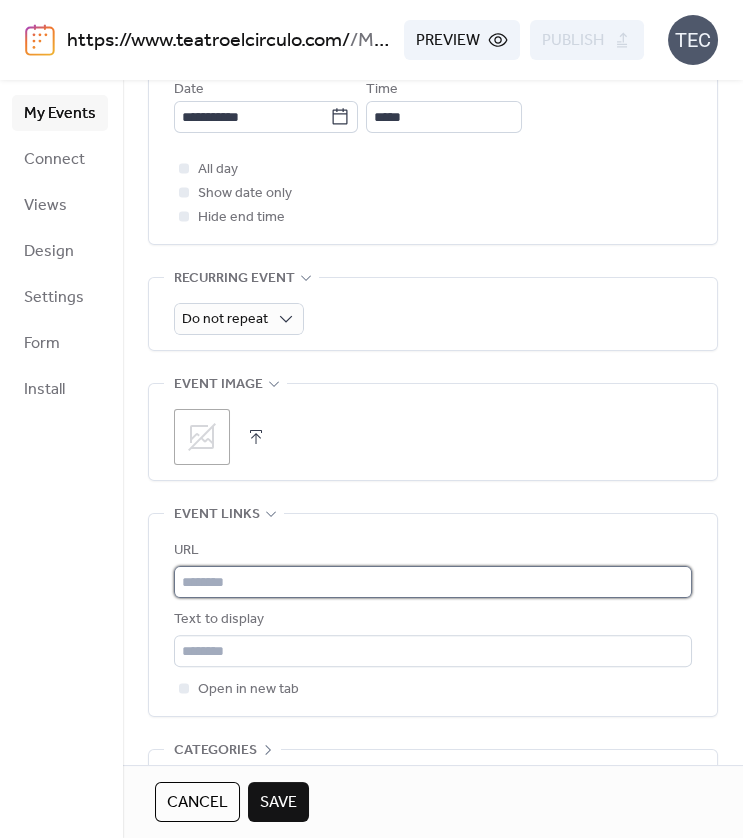 click at bounding box center (433, 582) 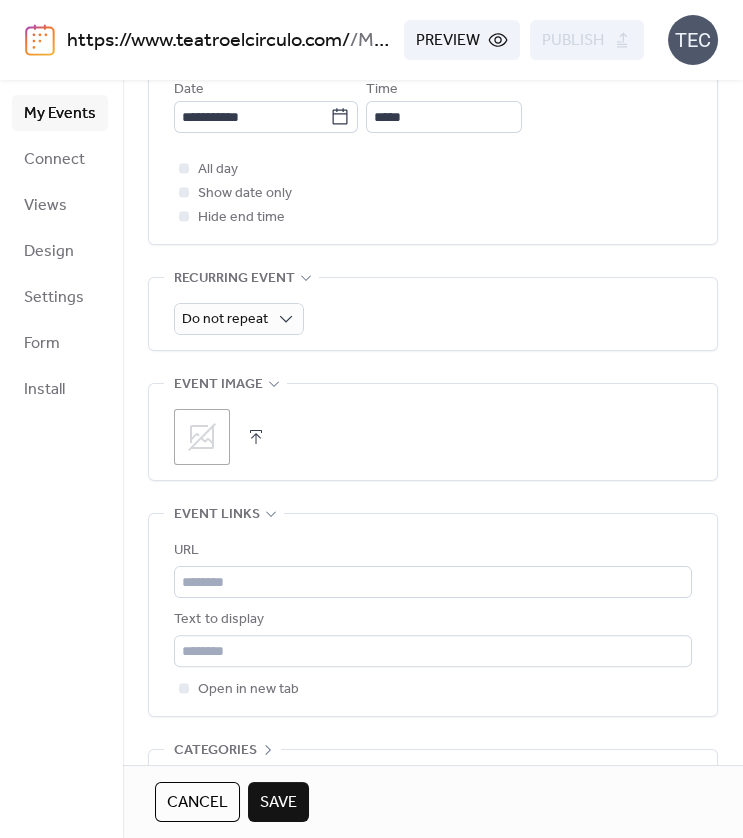 click on "URL Text to display Open in new tab" at bounding box center [433, 620] 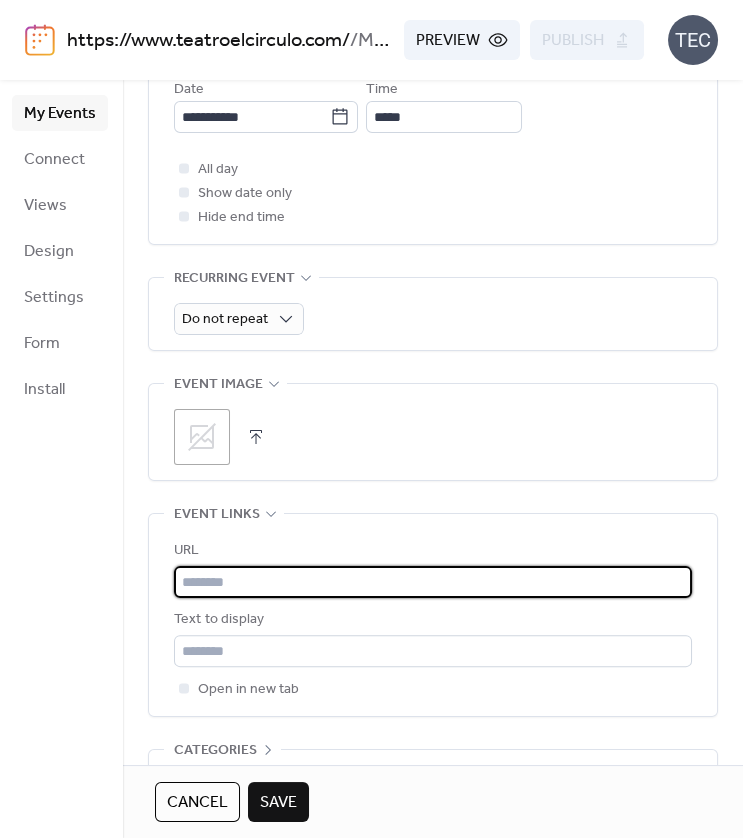 click at bounding box center (433, 582) 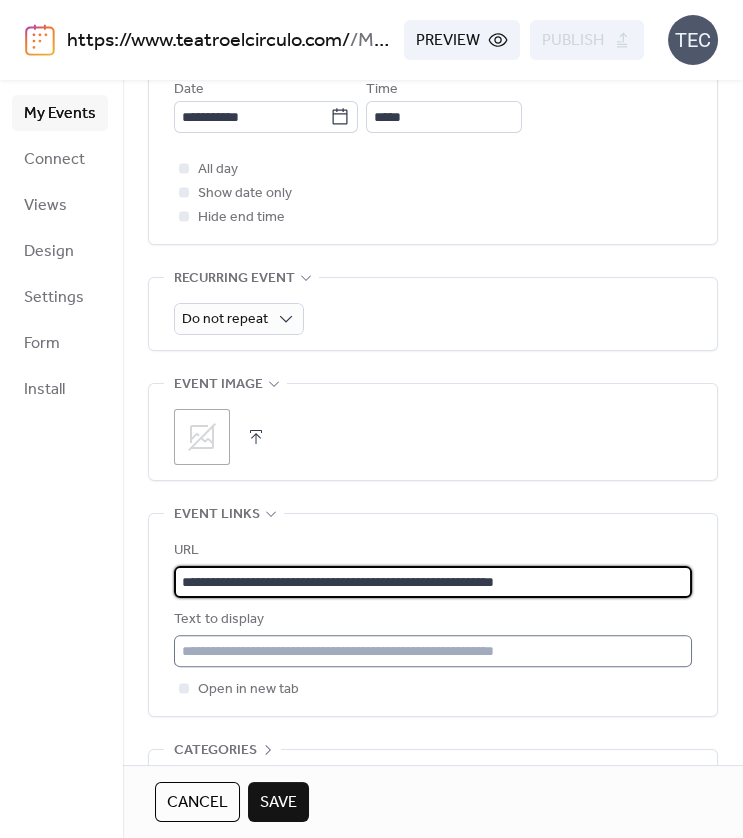 type on "**********" 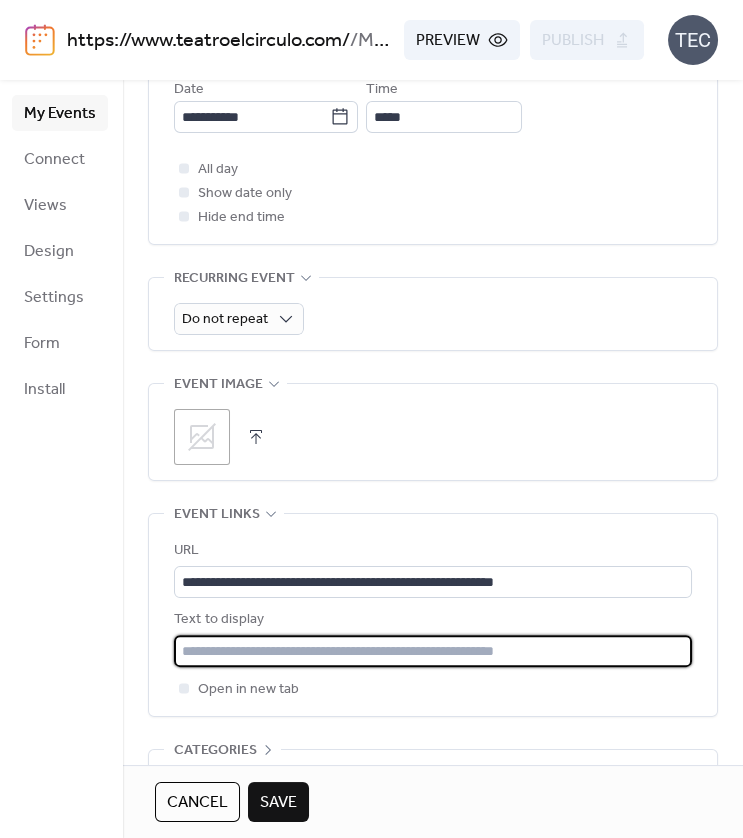 click at bounding box center [433, 651] 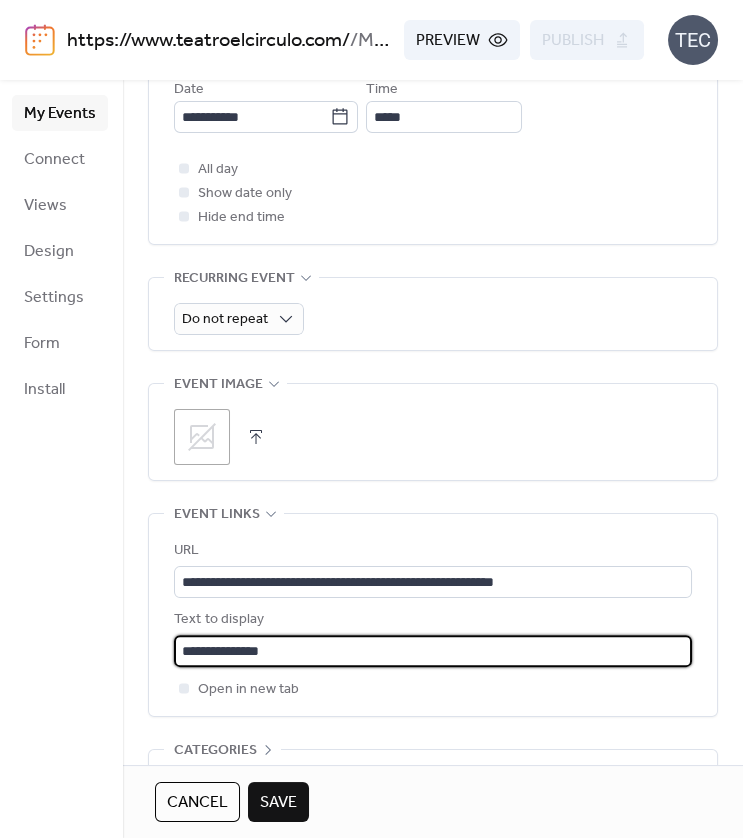 type on "**********" 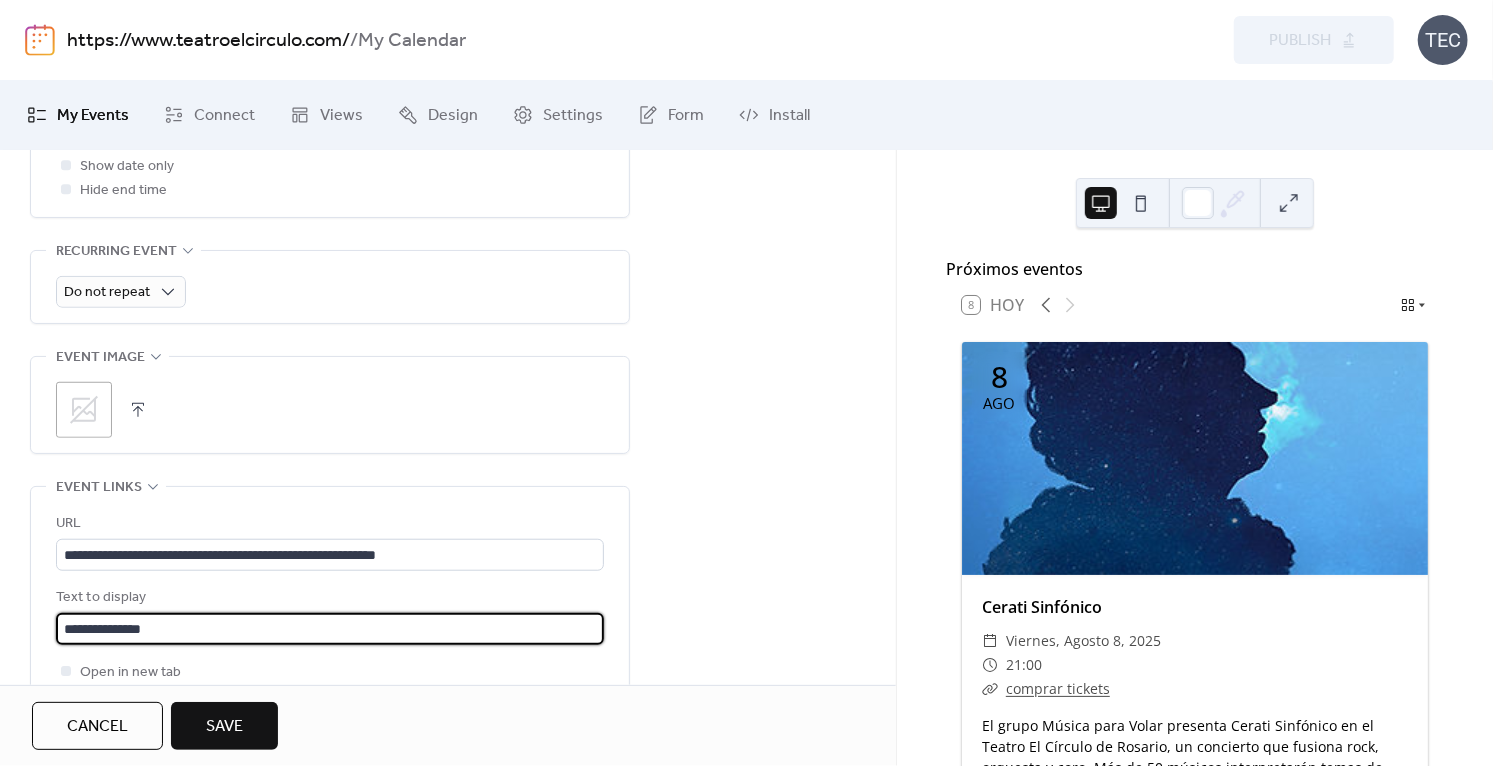 click on ";" at bounding box center [84, 410] 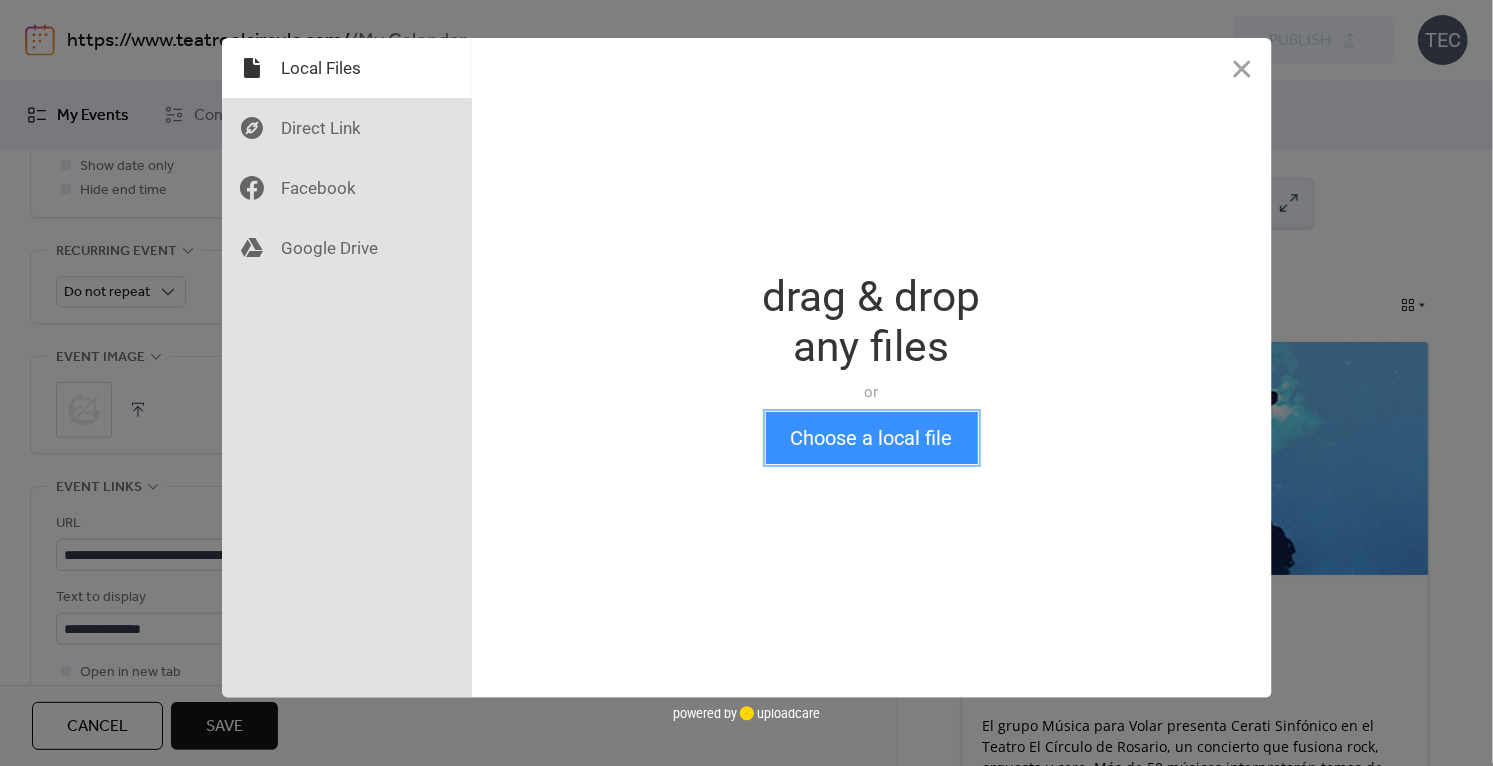 click on "Choose a local file" at bounding box center [872, 438] 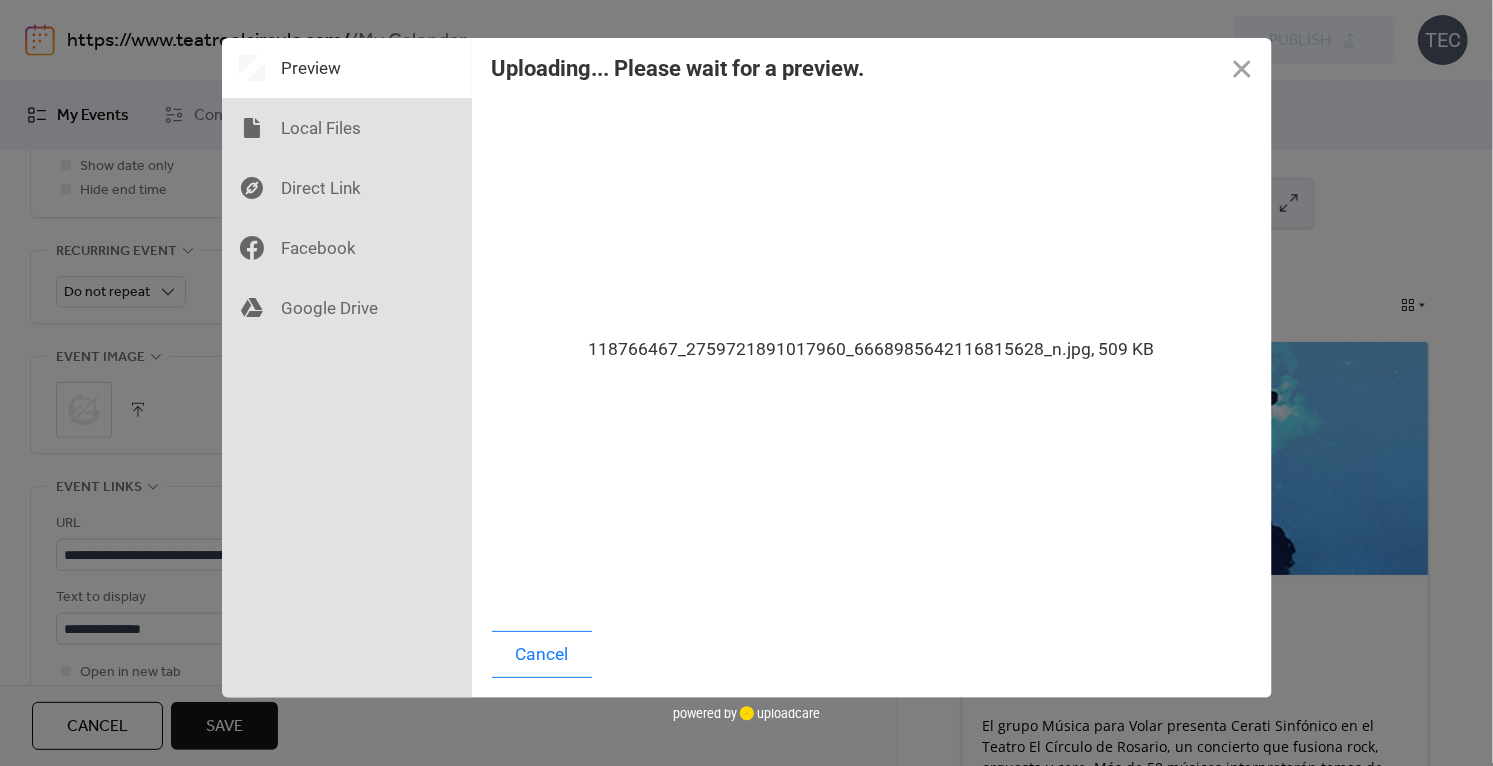 click on "118766467_2759721891017960_6668985642116815628_n.jpg, 509 KB" at bounding box center [872, 354] 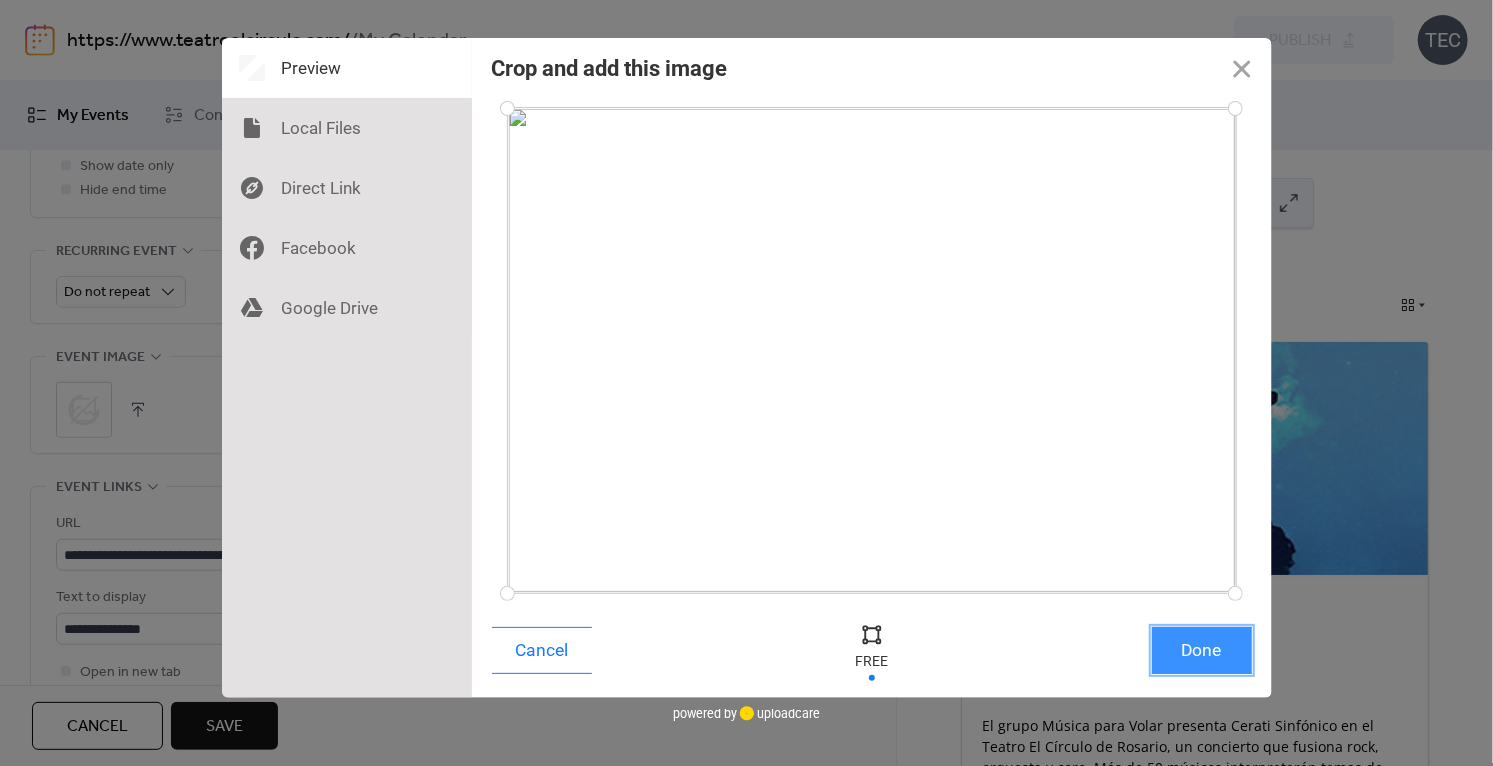 click on "Done" at bounding box center [1202, 650] 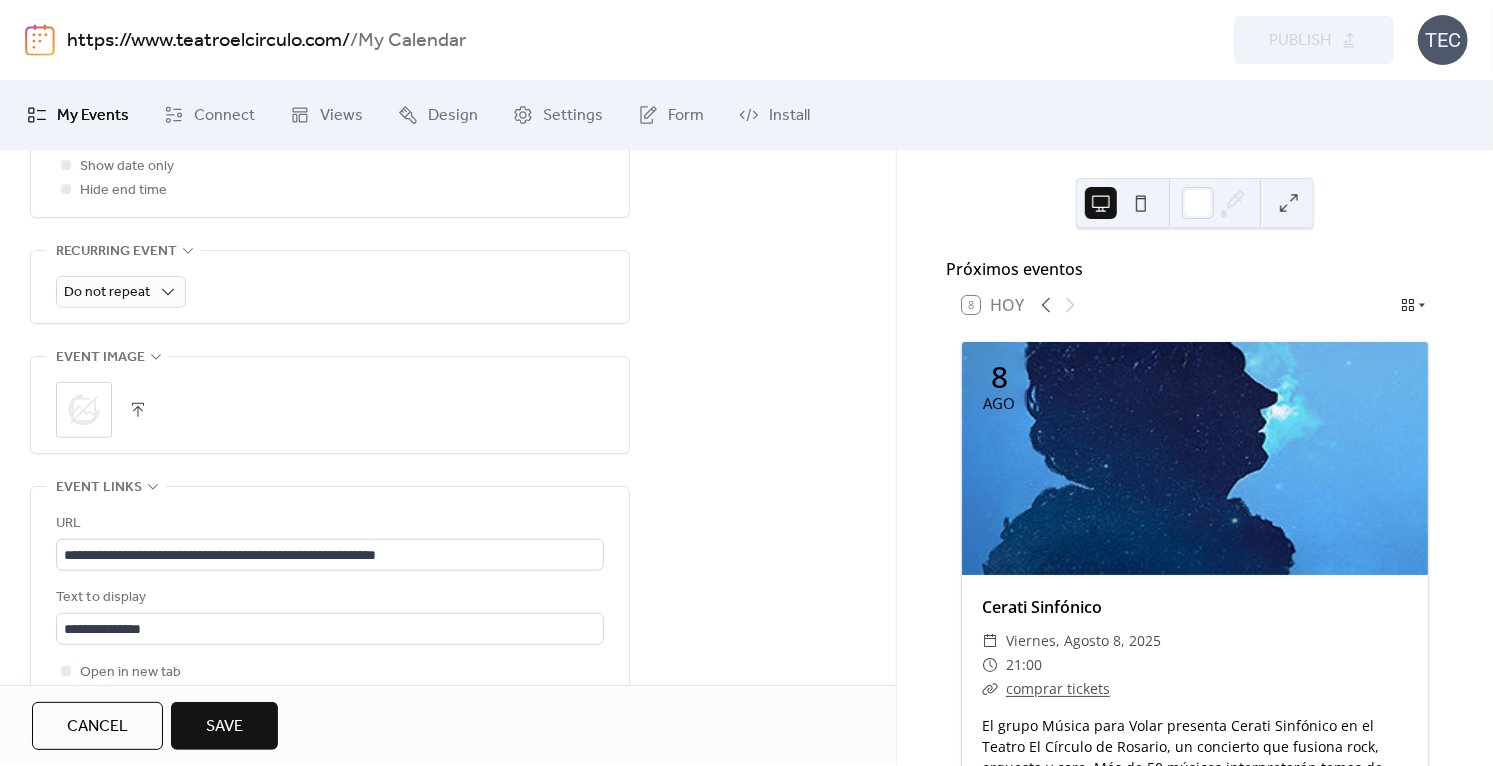 click on "Save" at bounding box center [224, 726] 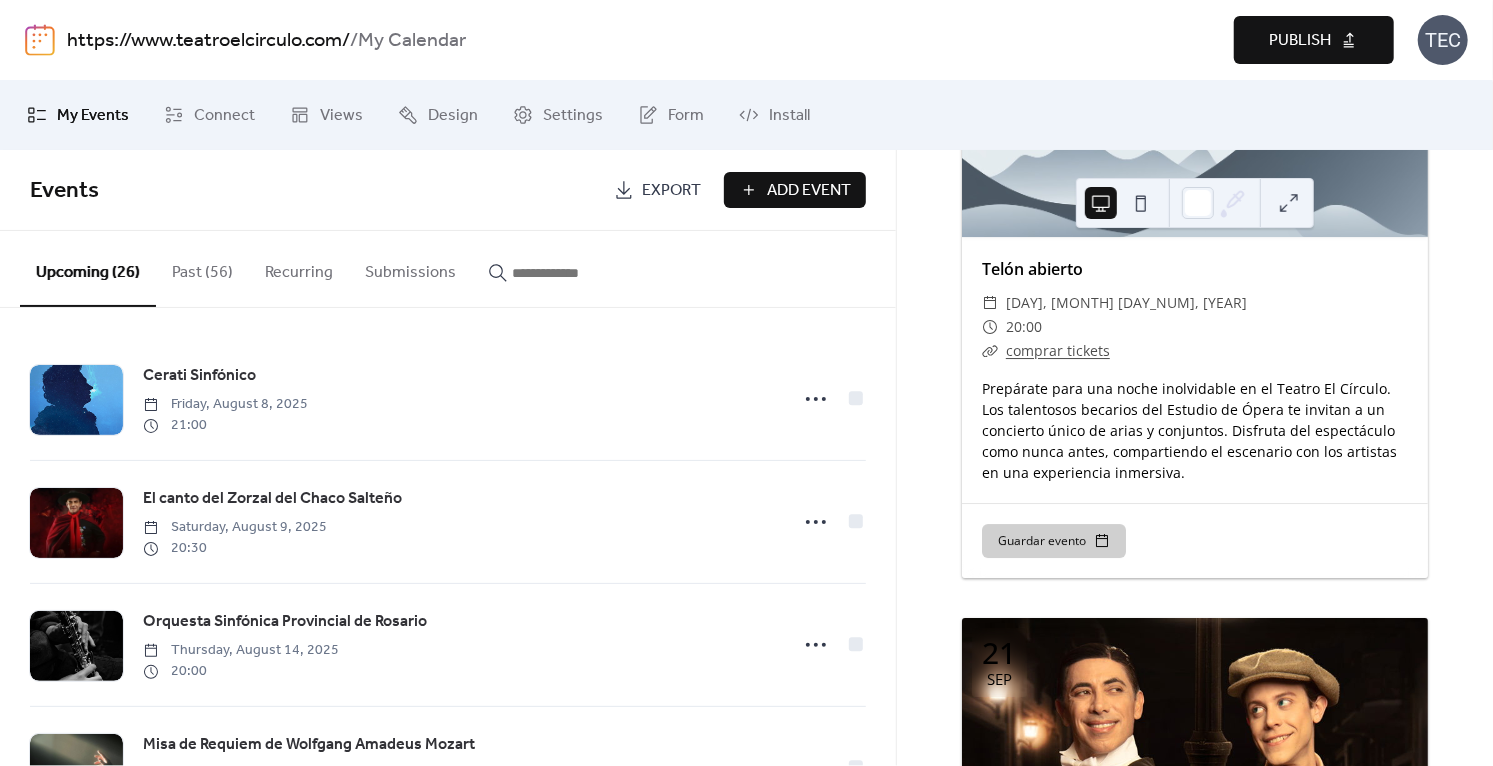 scroll, scrollTop: 8204, scrollLeft: 0, axis: vertical 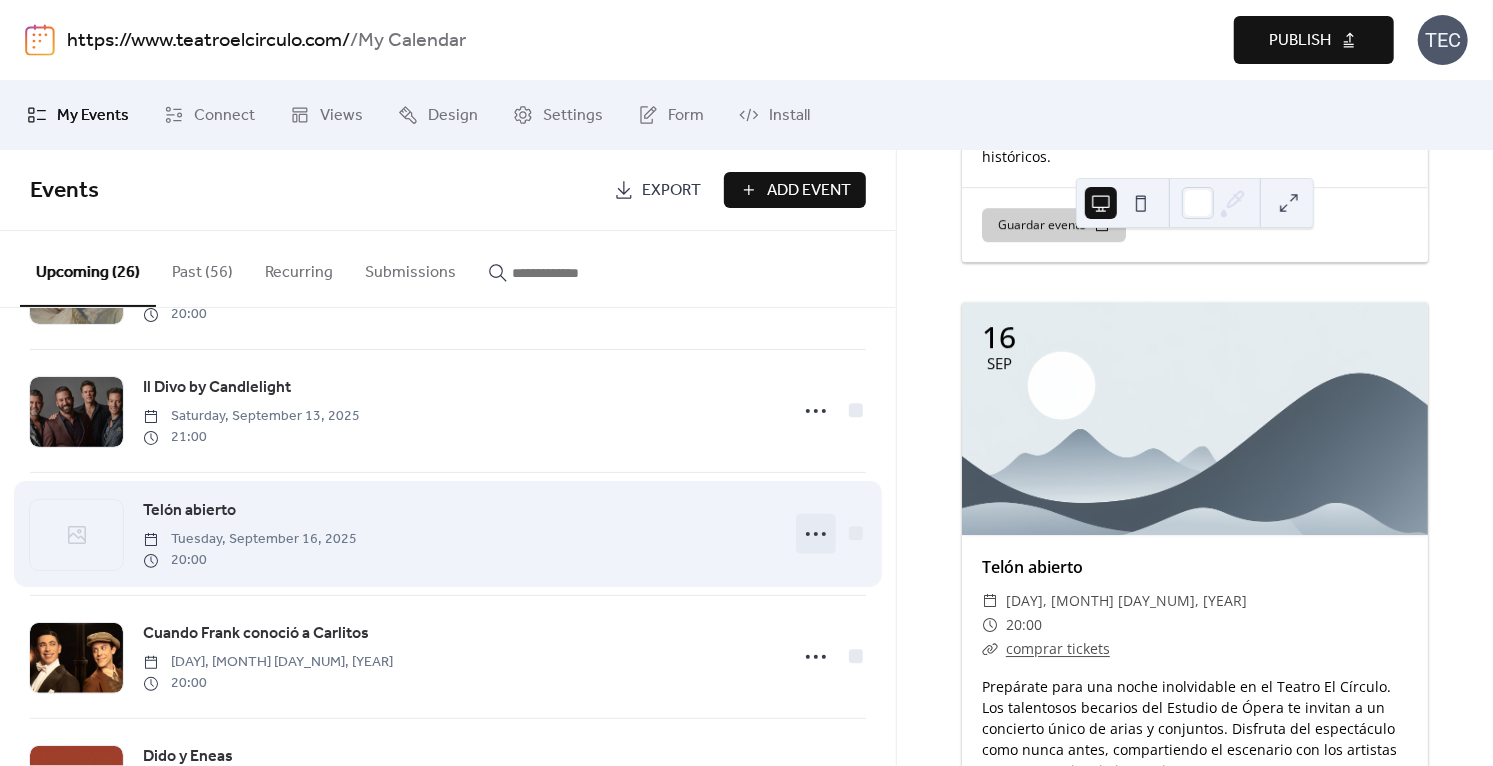 click 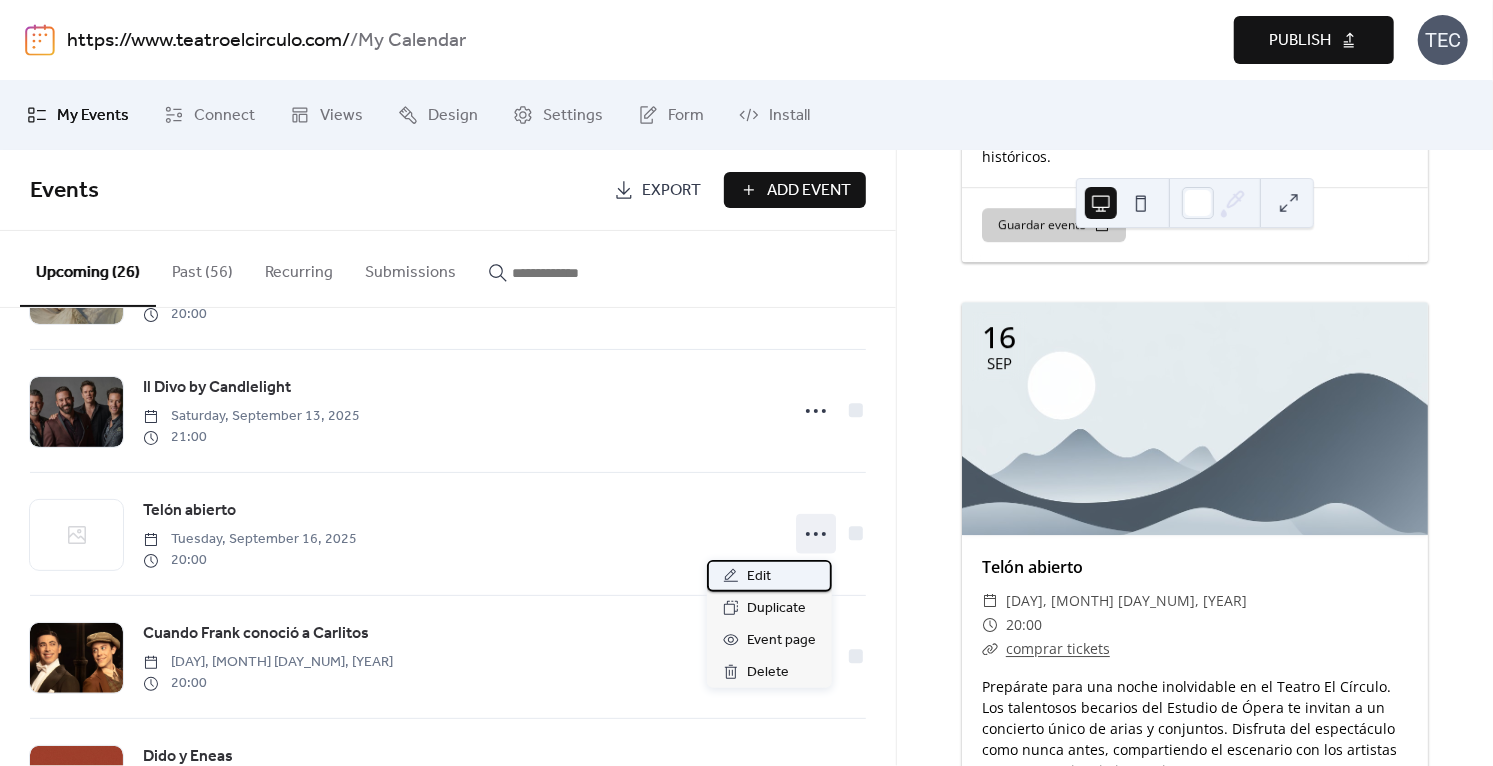 click on "Edit" at bounding box center [759, 577] 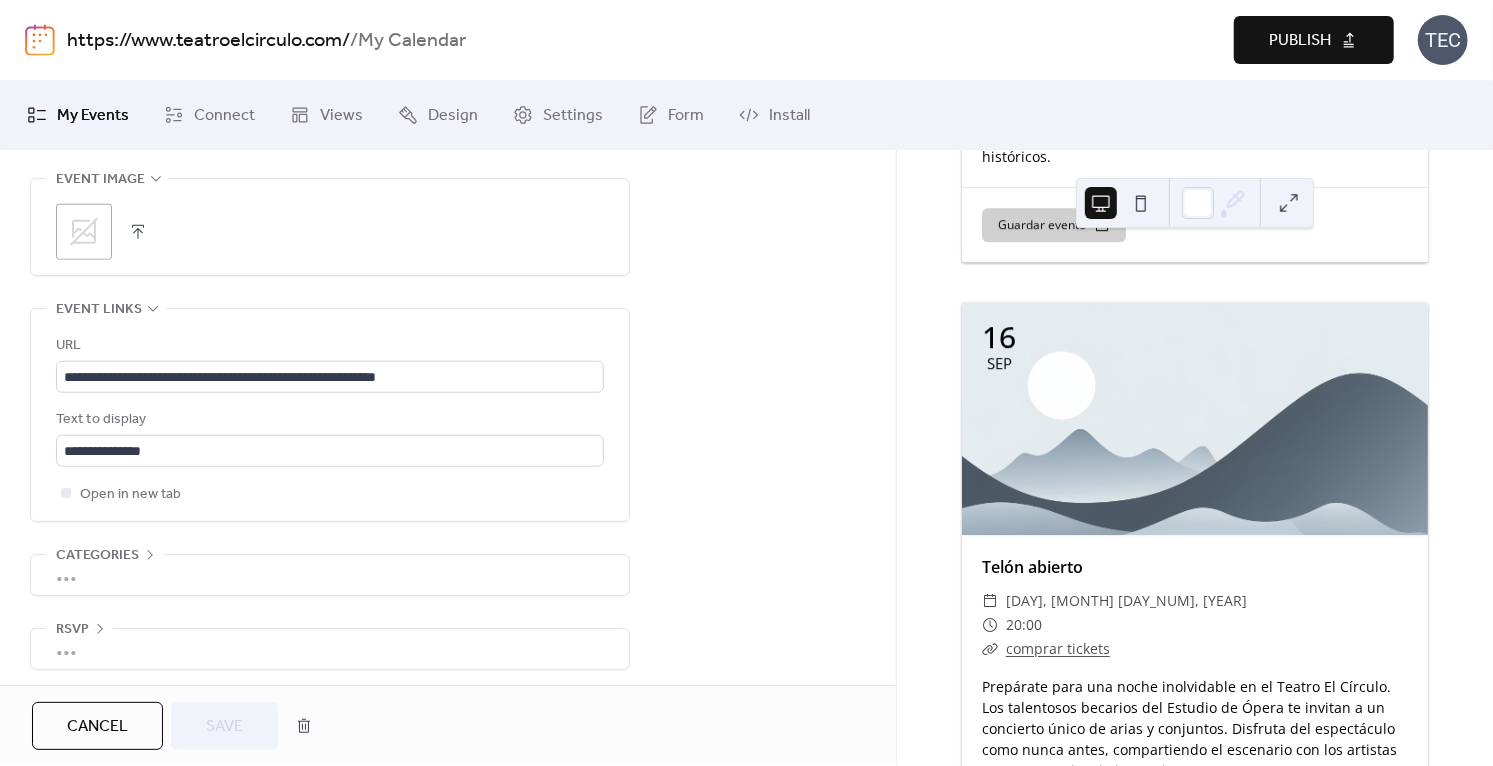 click 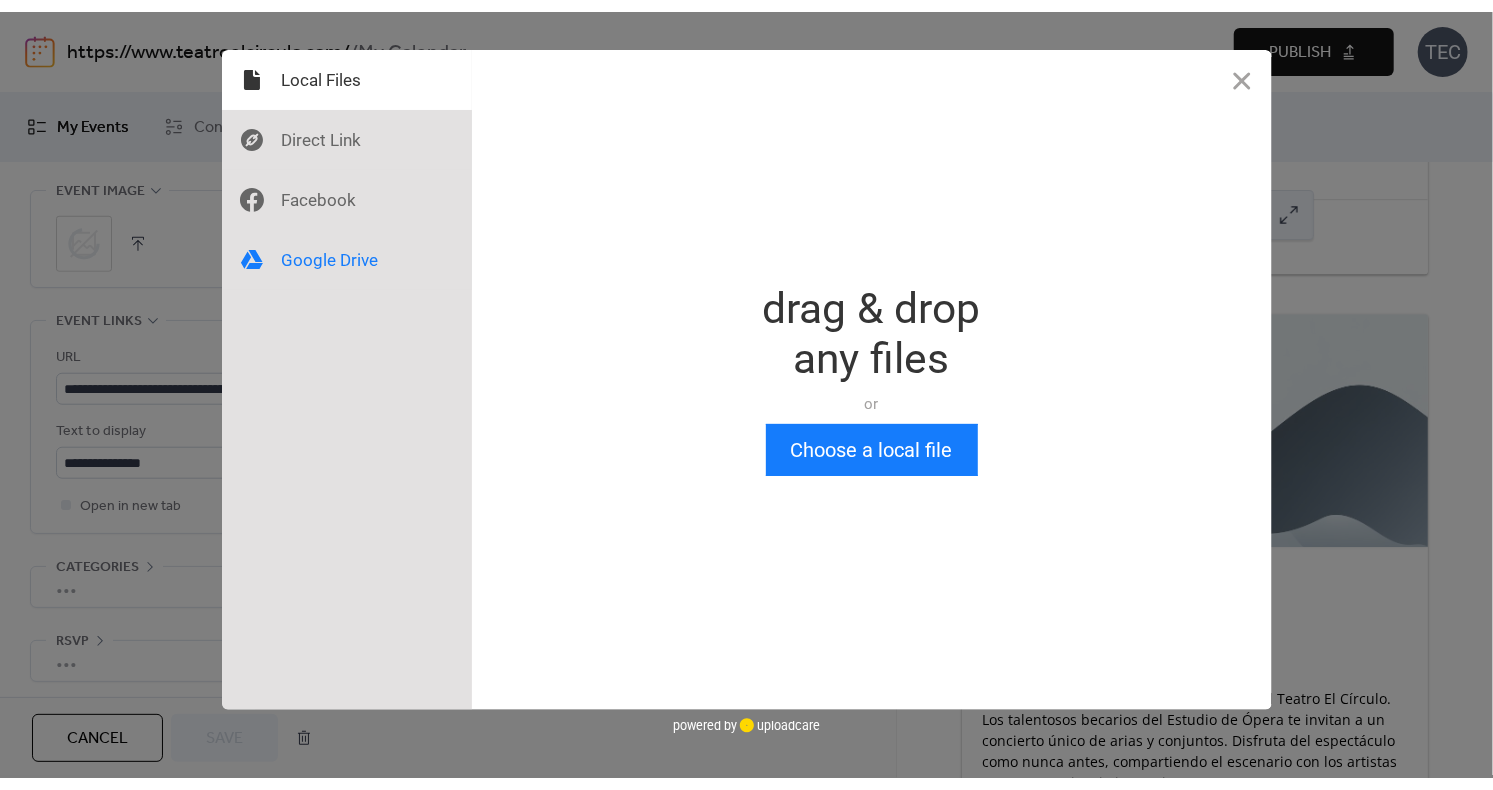 scroll, scrollTop: 928, scrollLeft: 0, axis: vertical 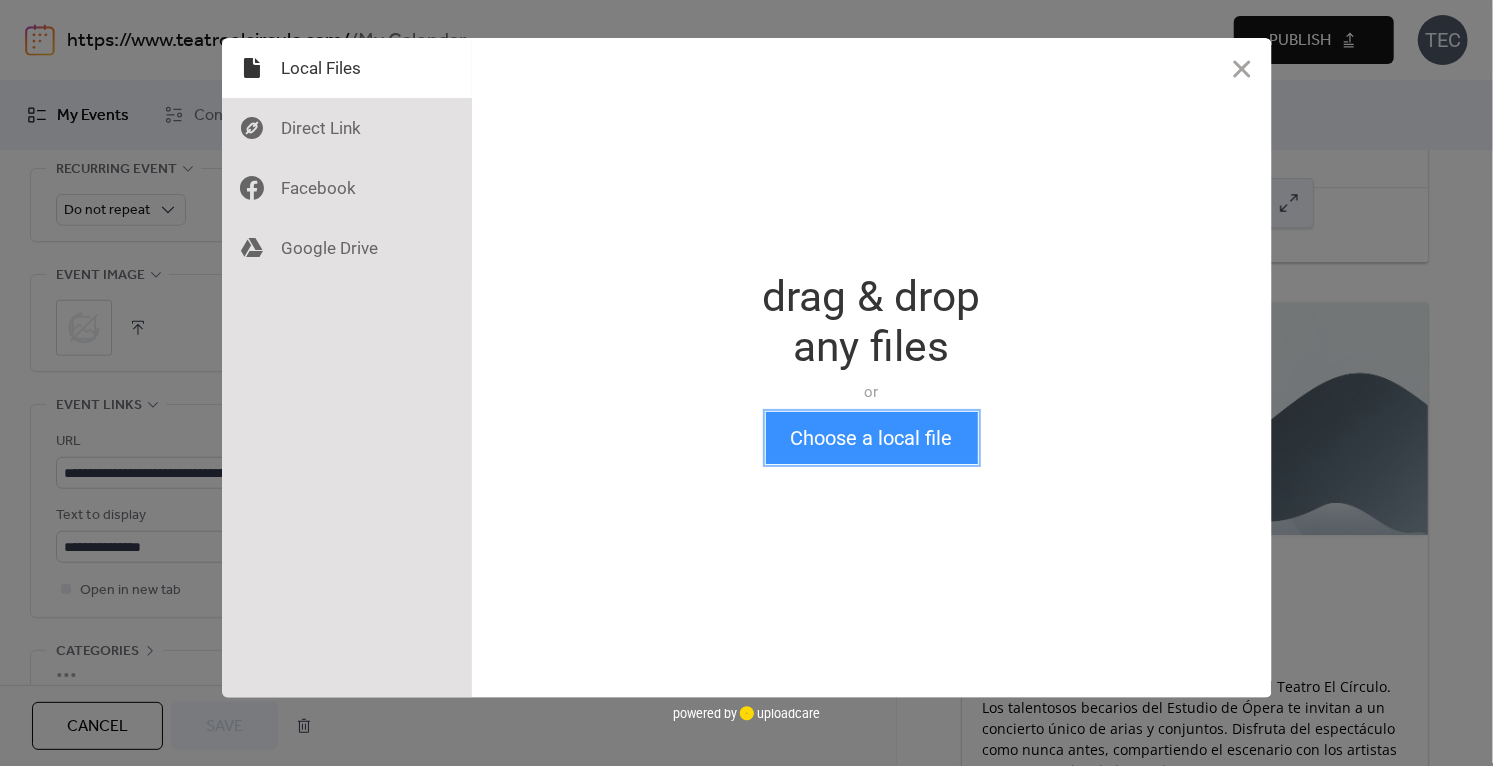 click on "Choose a local file" at bounding box center (872, 438) 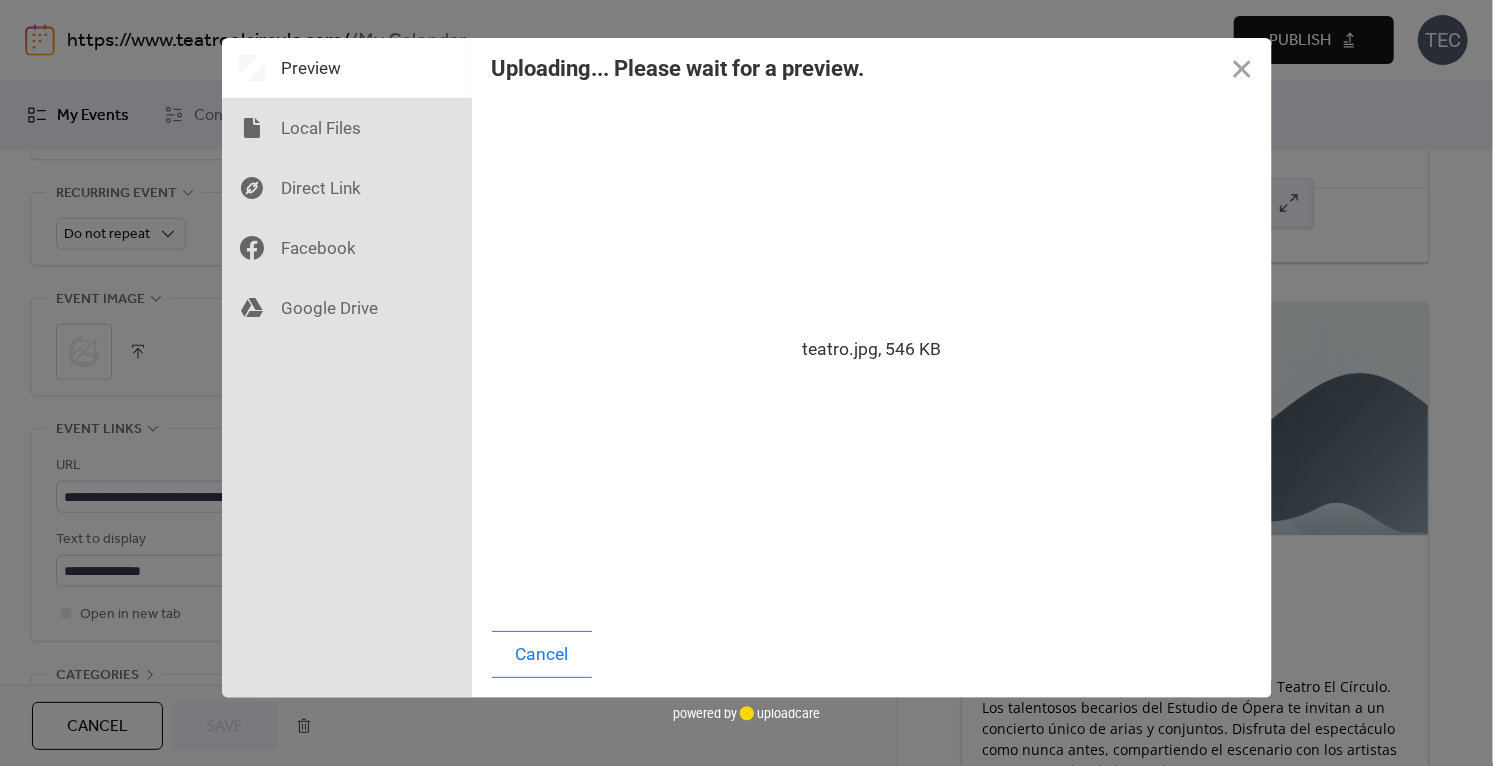 scroll, scrollTop: 928, scrollLeft: 0, axis: vertical 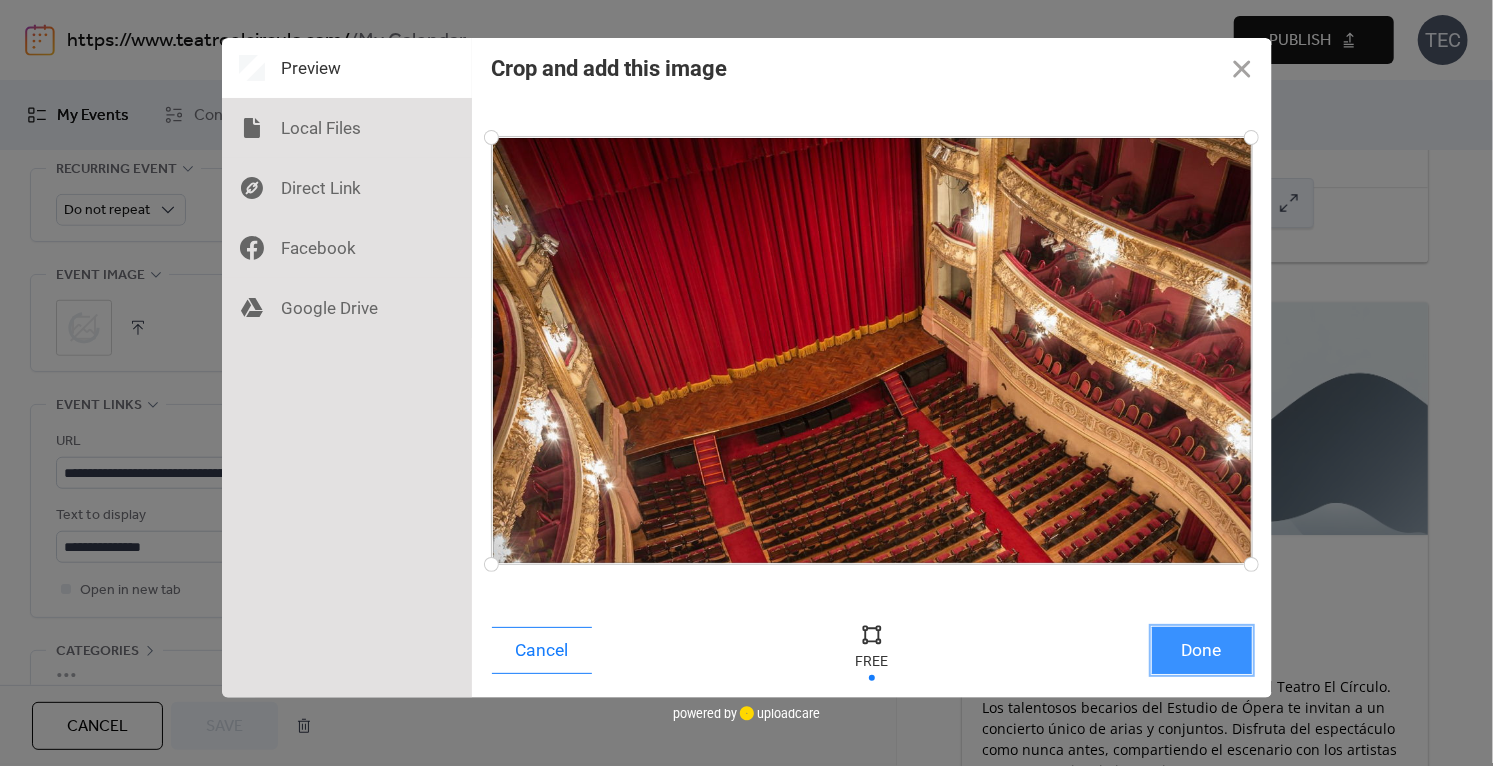 click on "Done" at bounding box center [1202, 650] 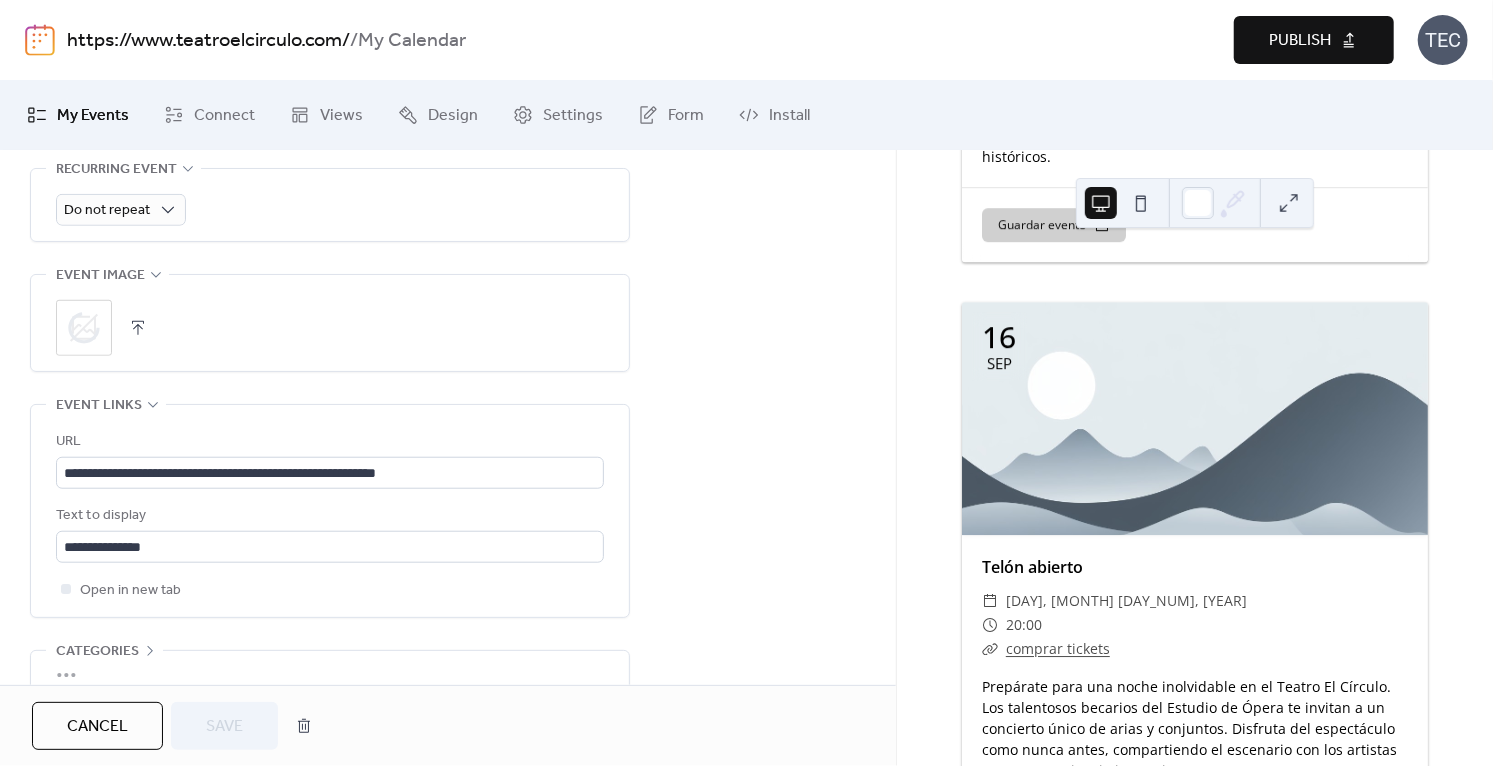 scroll, scrollTop: 1024, scrollLeft: 0, axis: vertical 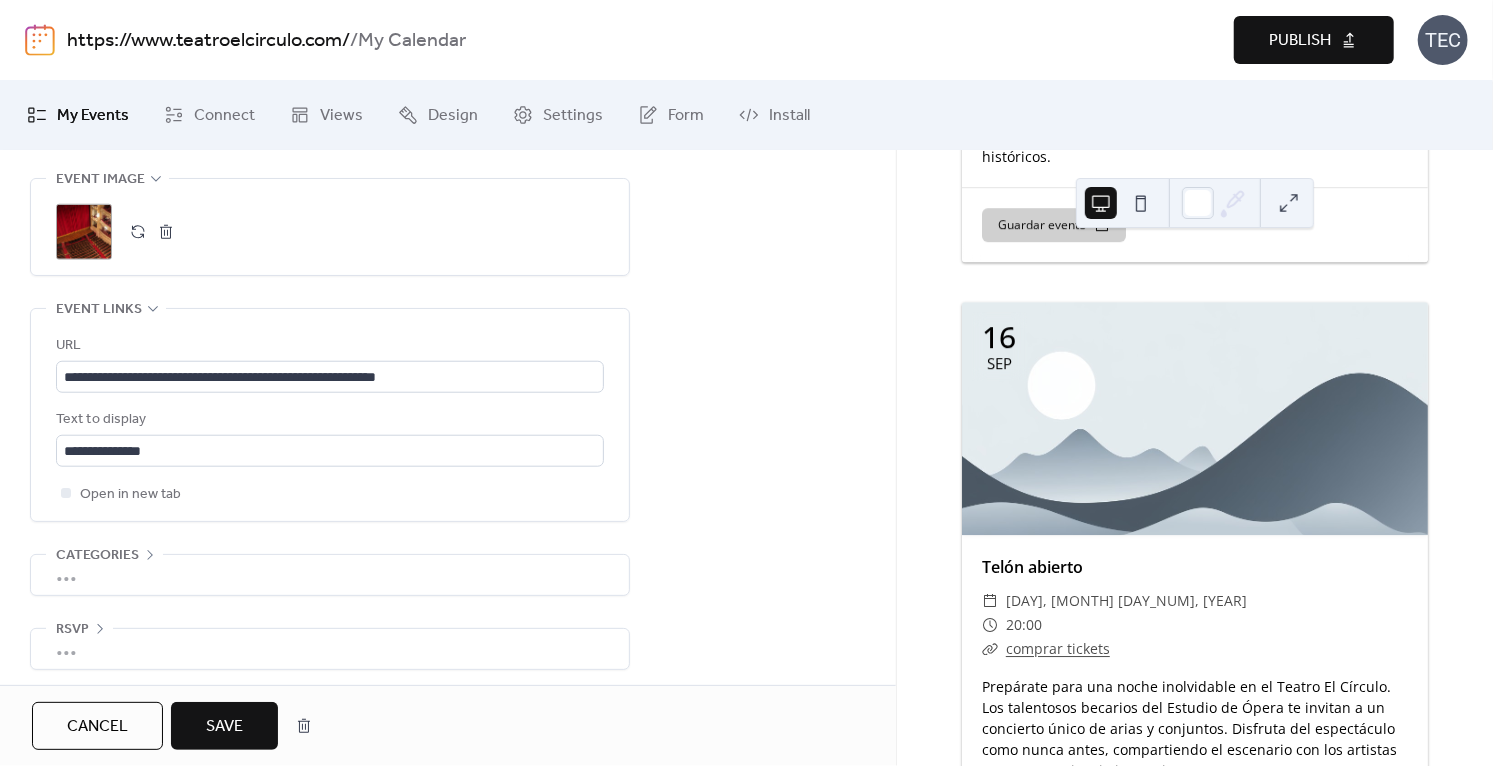 click on "Save" at bounding box center (224, 726) 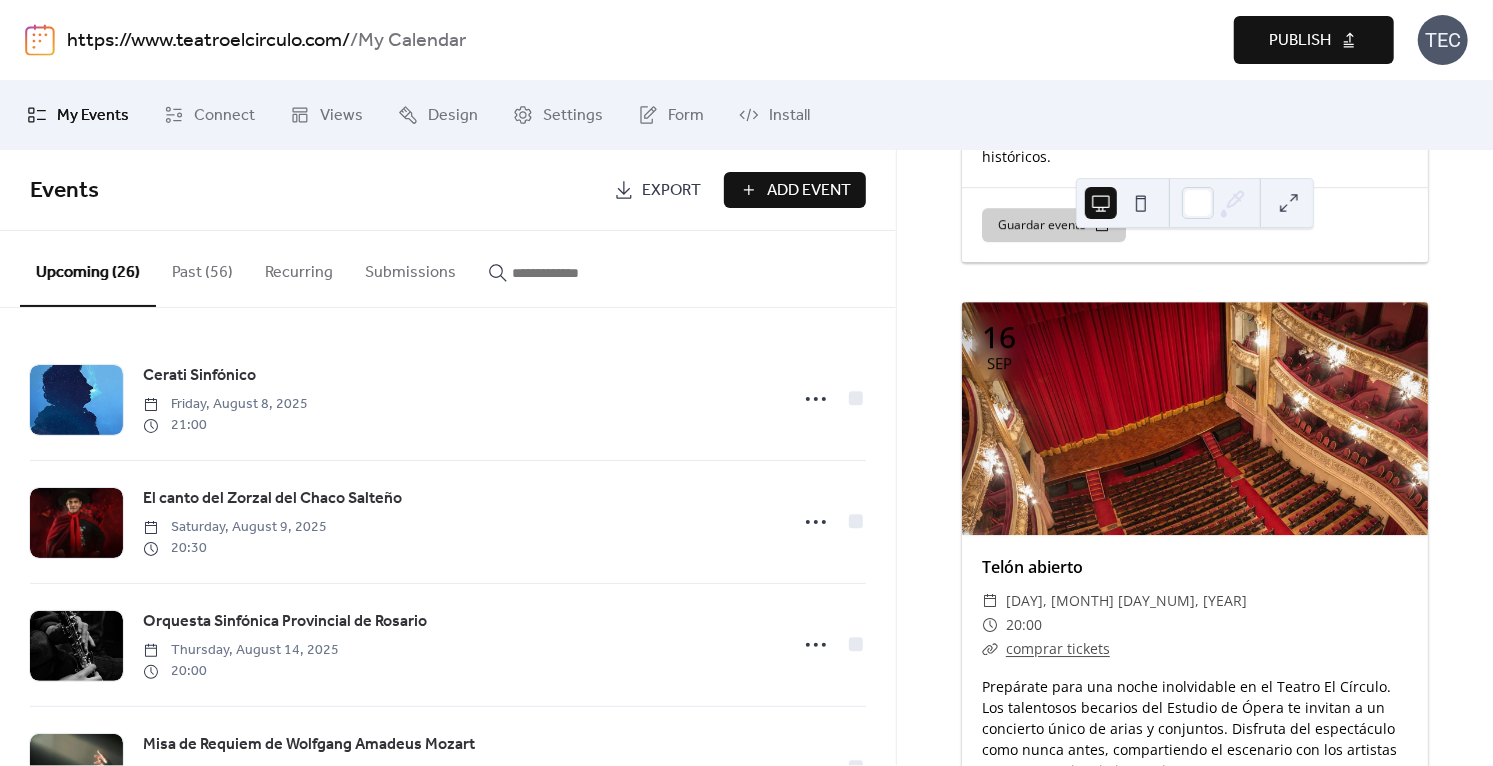 click on "Publish" at bounding box center [1300, 41] 